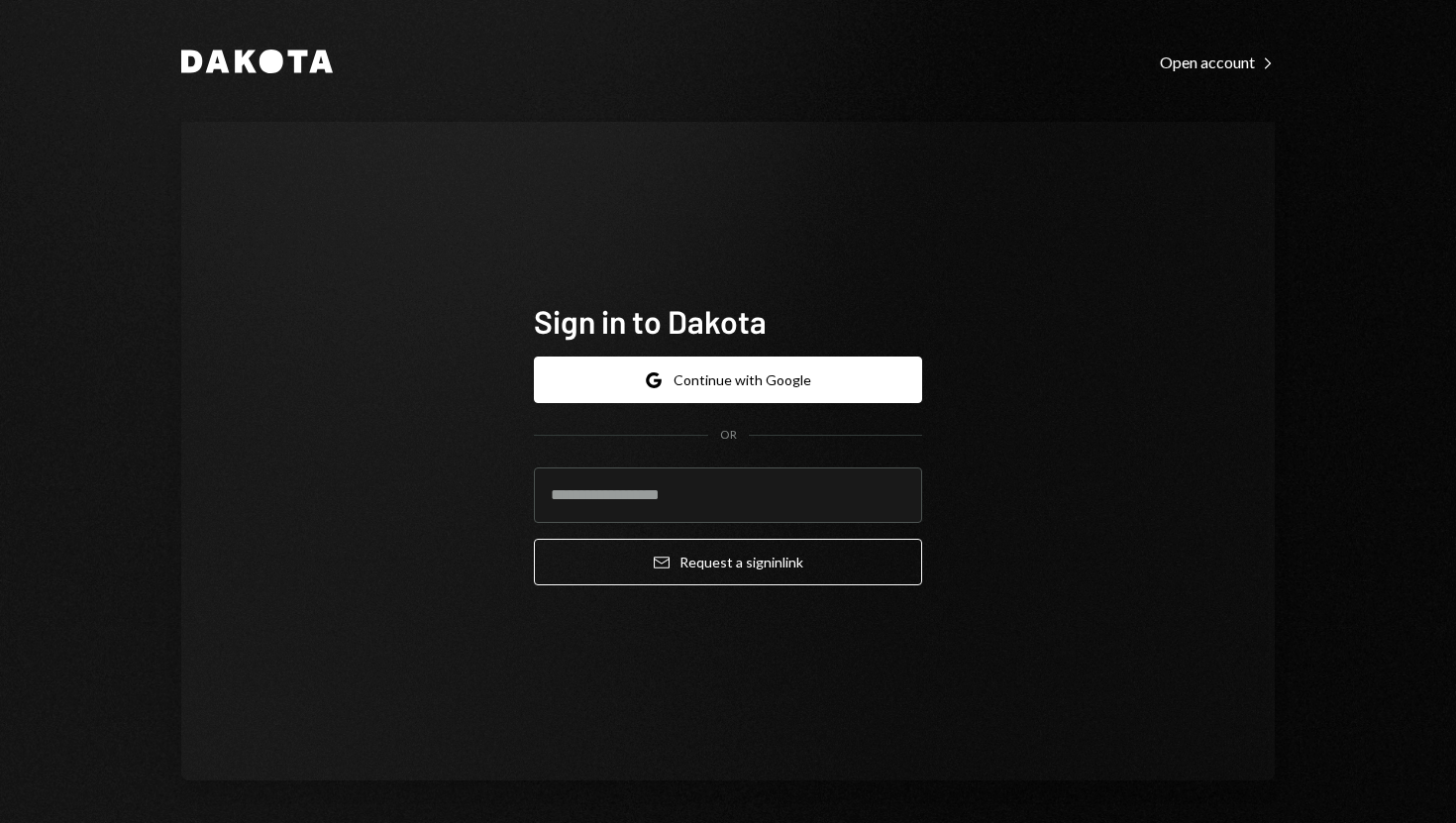 scroll, scrollTop: 0, scrollLeft: 0, axis: both 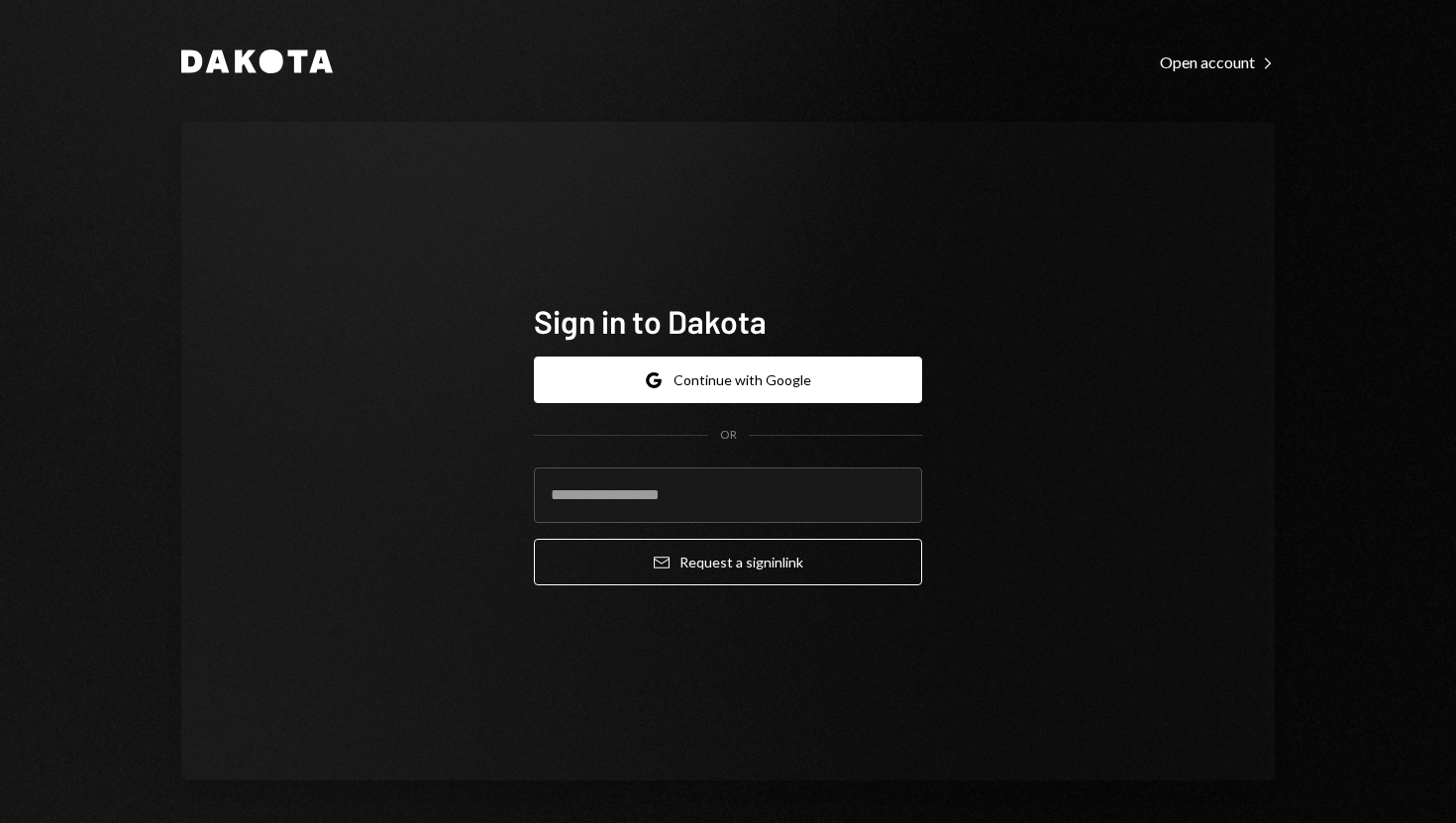 type on "**********" 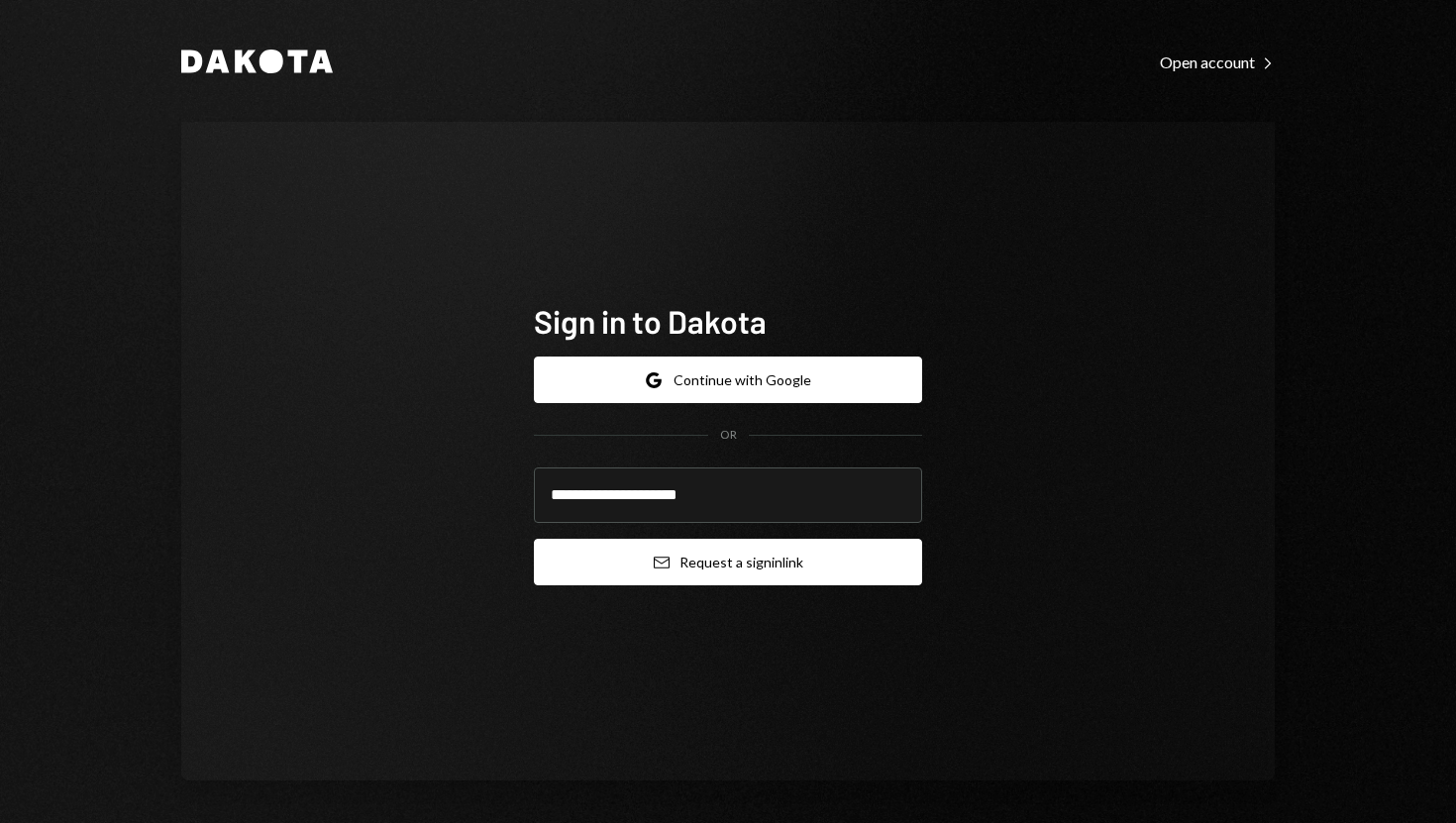 click on "Email Request a sign  in  link" at bounding box center (728, 562) 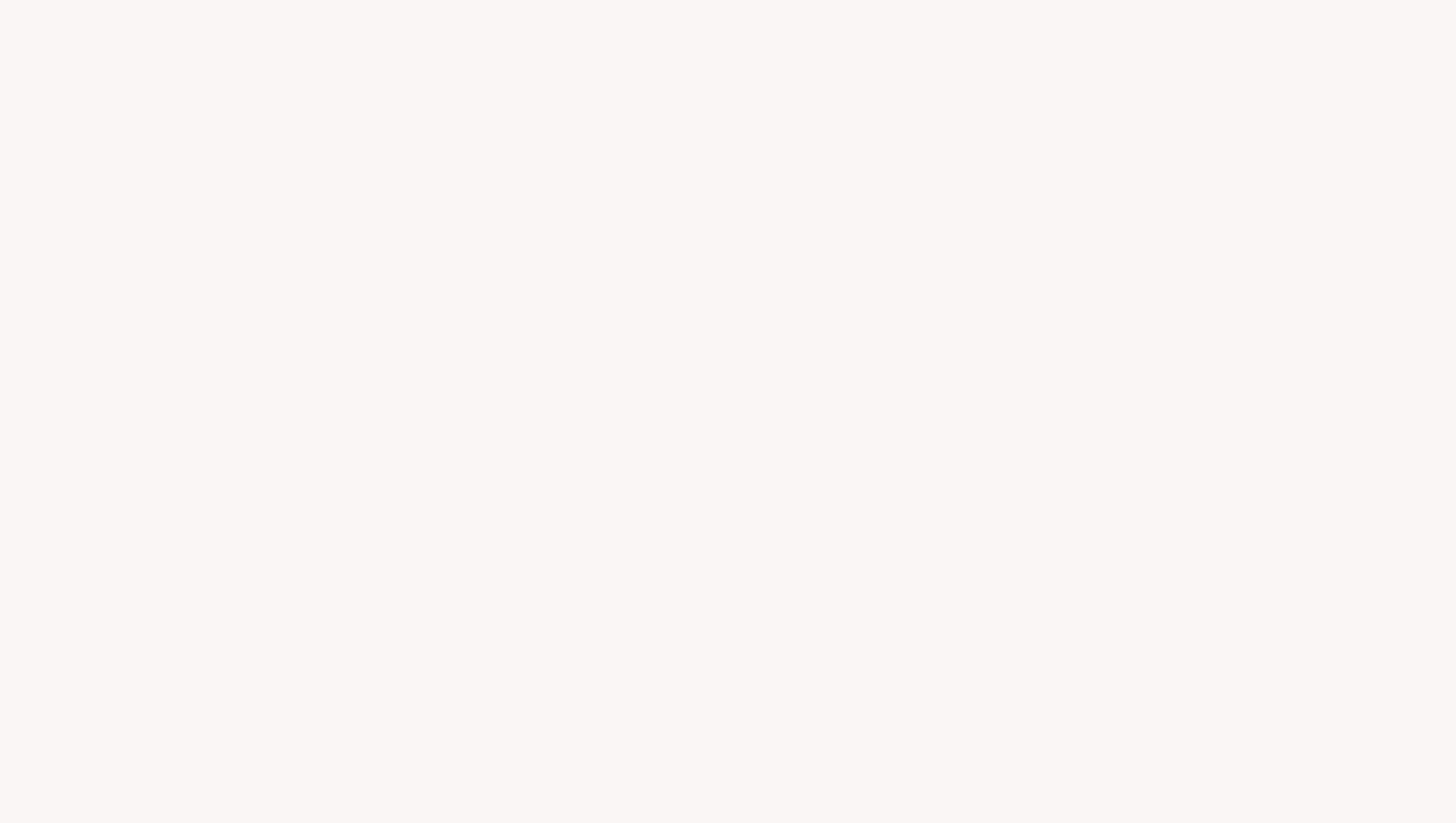 scroll, scrollTop: 0, scrollLeft: 0, axis: both 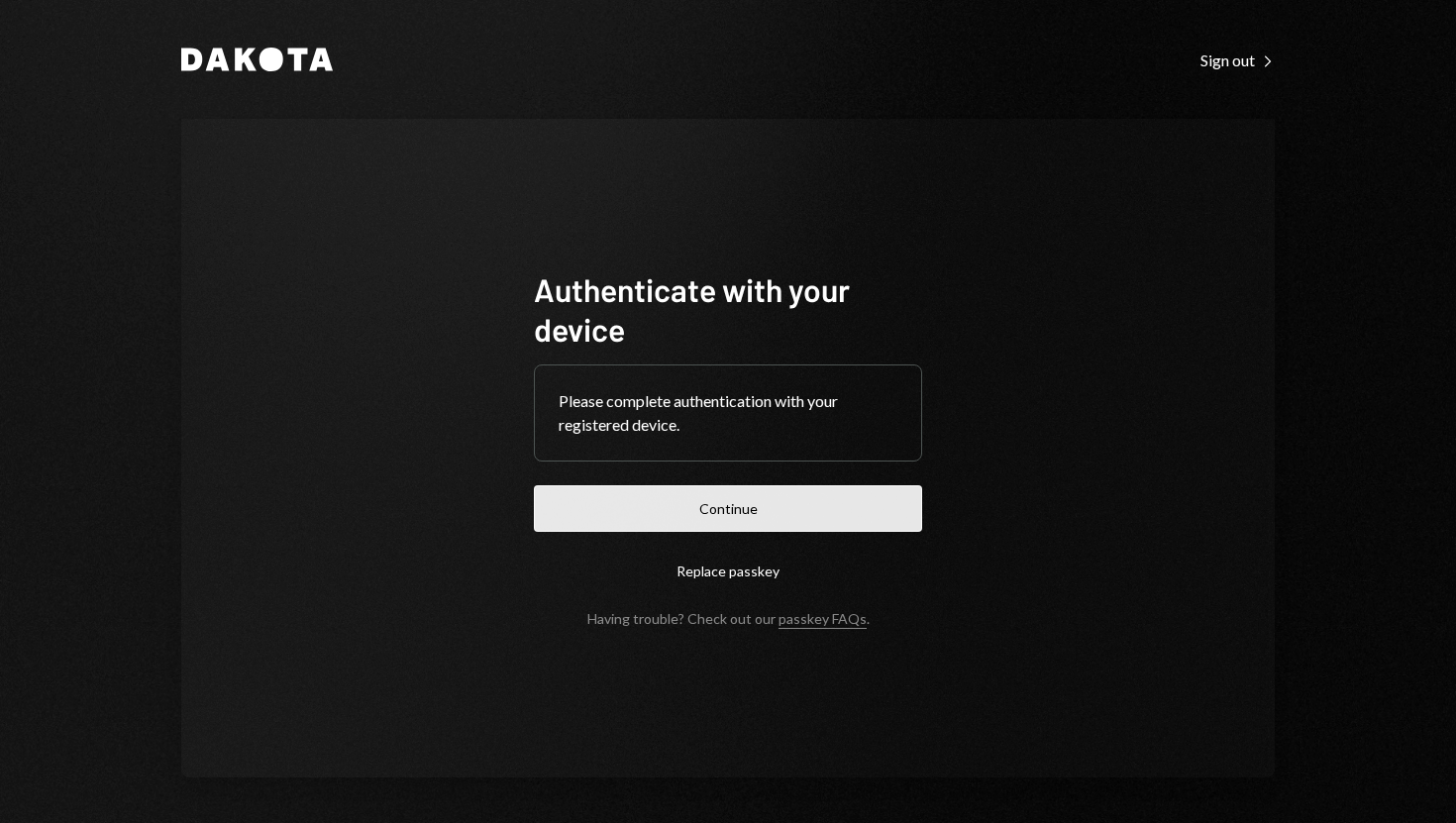 click on "Continue" at bounding box center (728, 508) 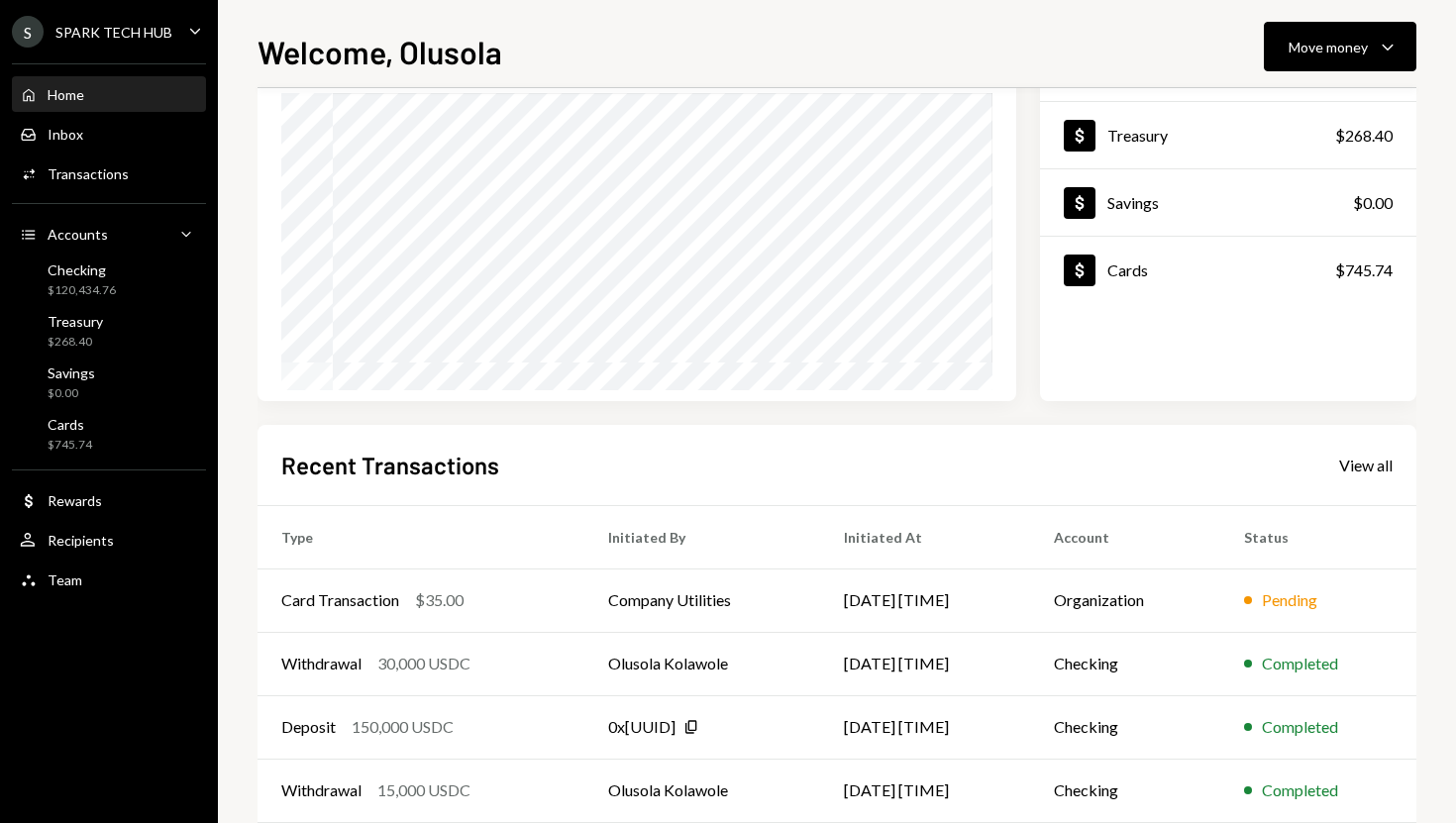 scroll, scrollTop: 0, scrollLeft: 0, axis: both 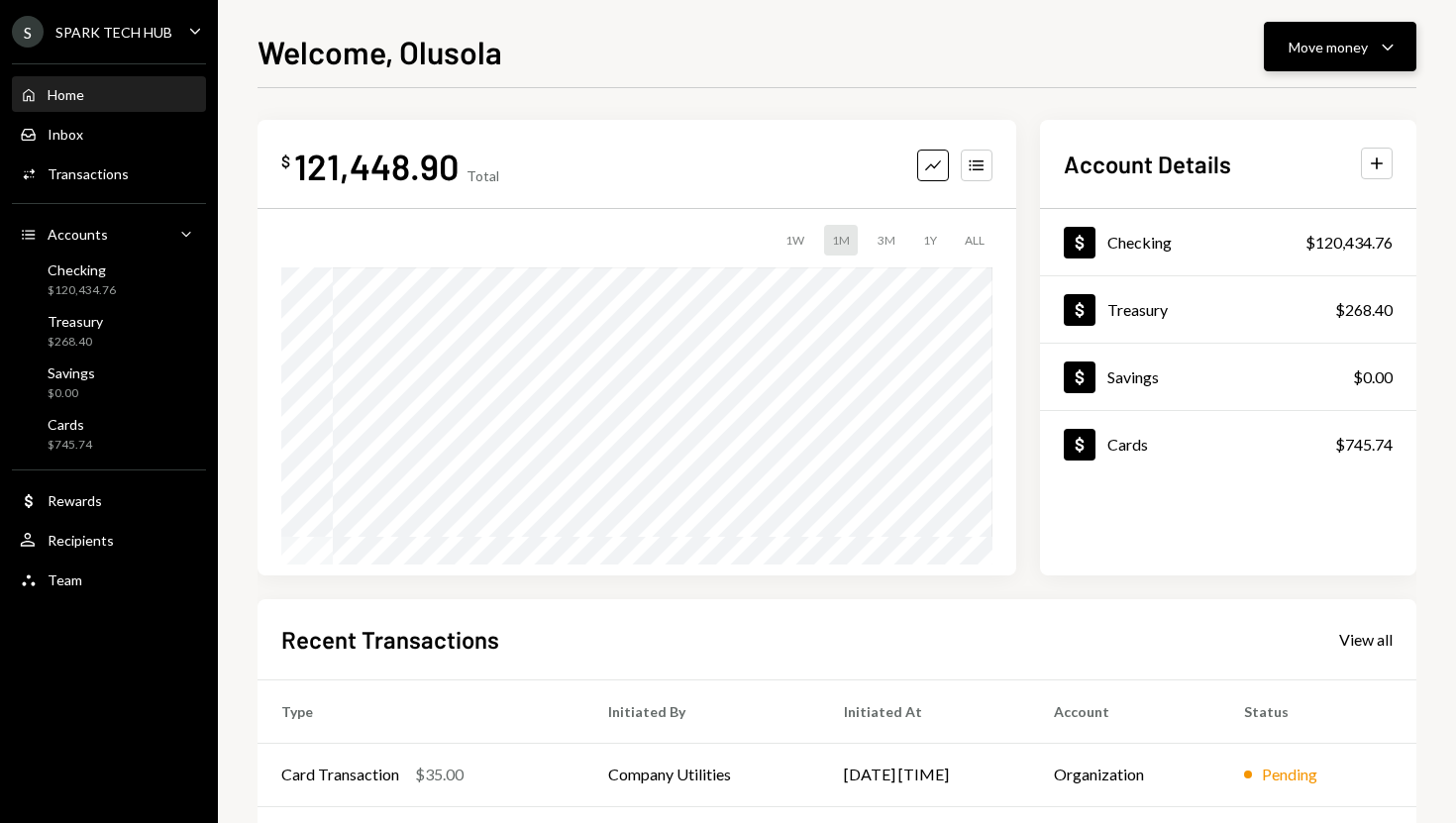 click on "Move money" at bounding box center (1328, 47) 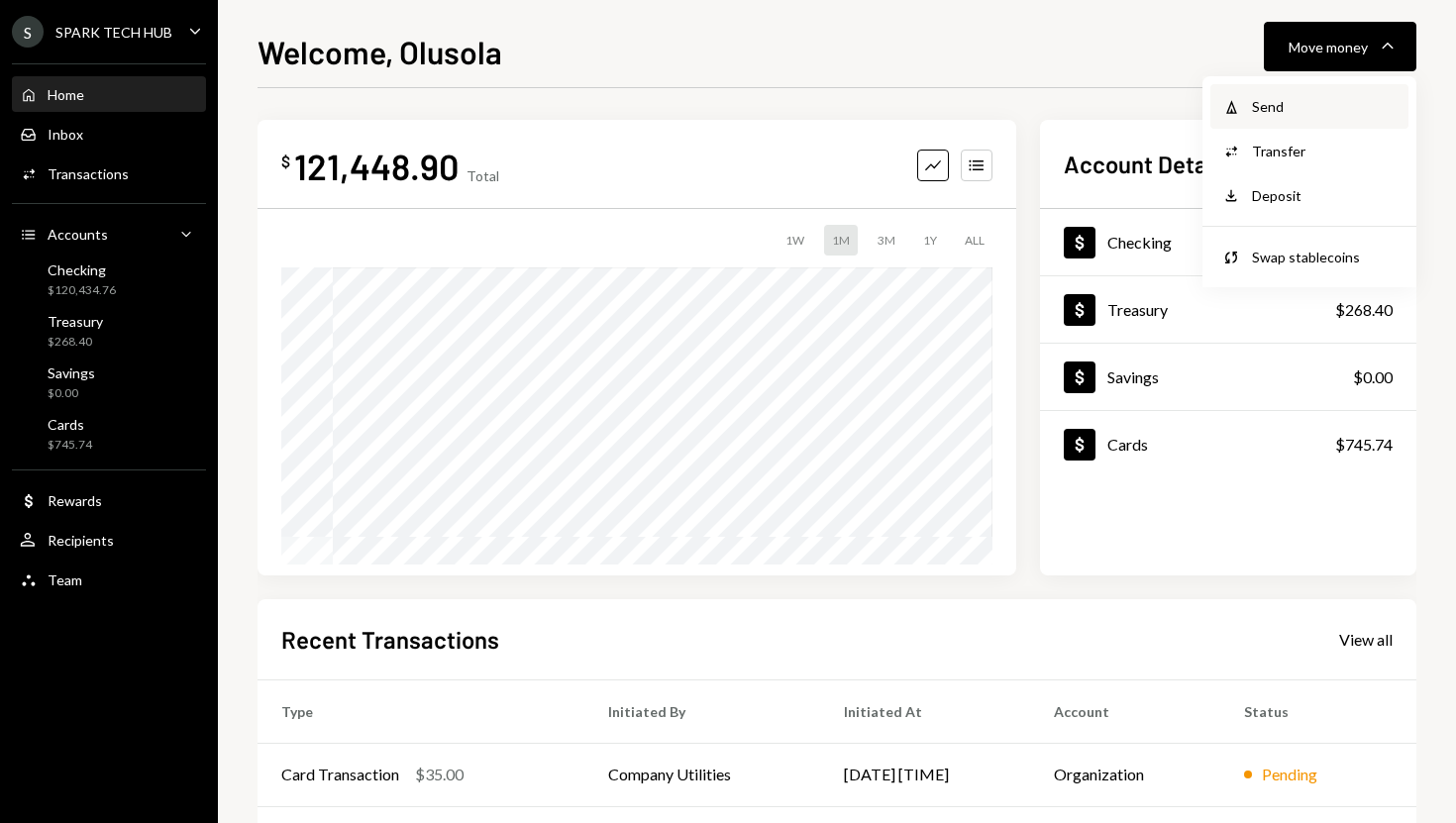 click on "Send" at bounding box center (1324, 106) 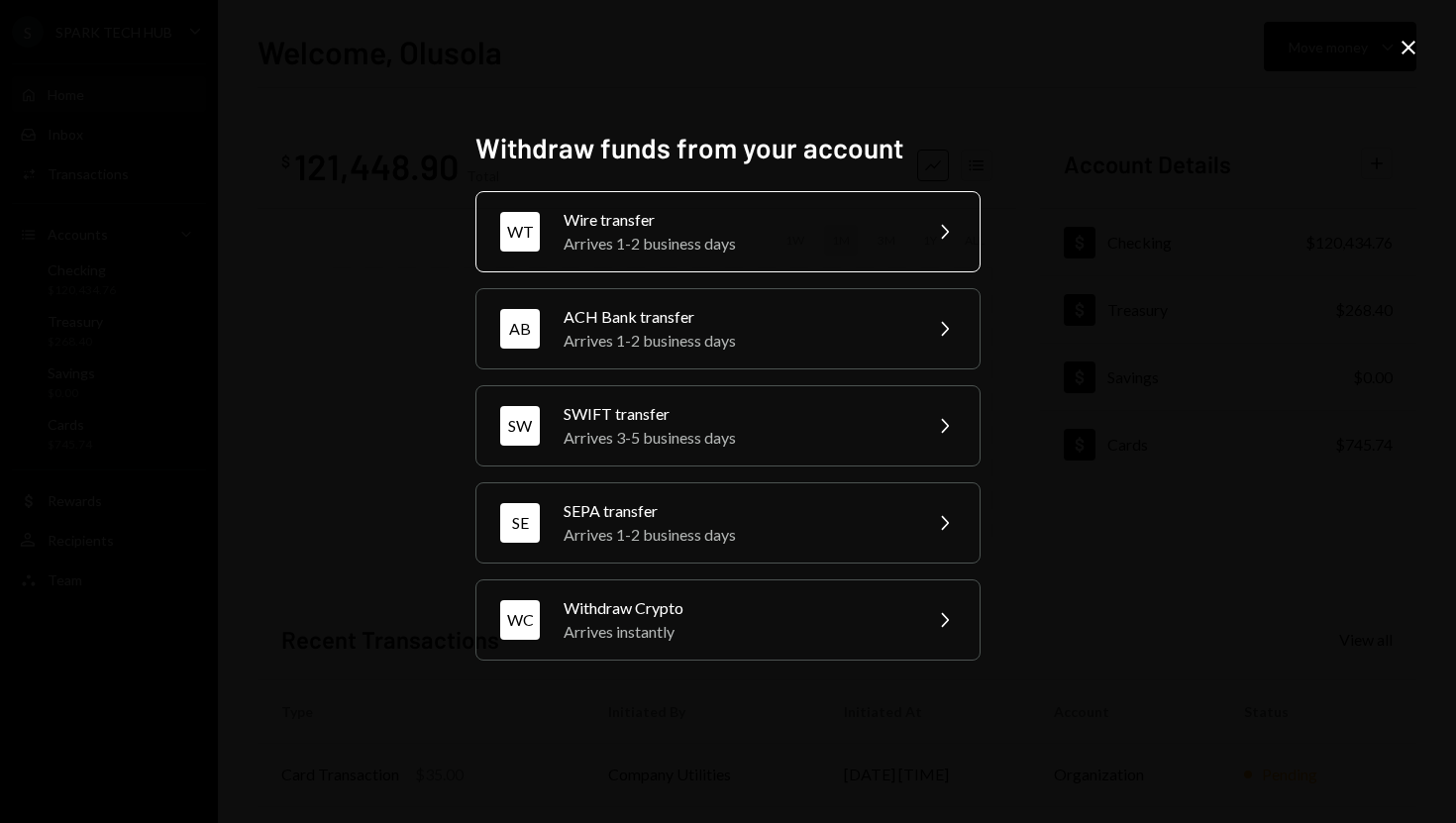 click on "Wire transfer" at bounding box center (736, 220) 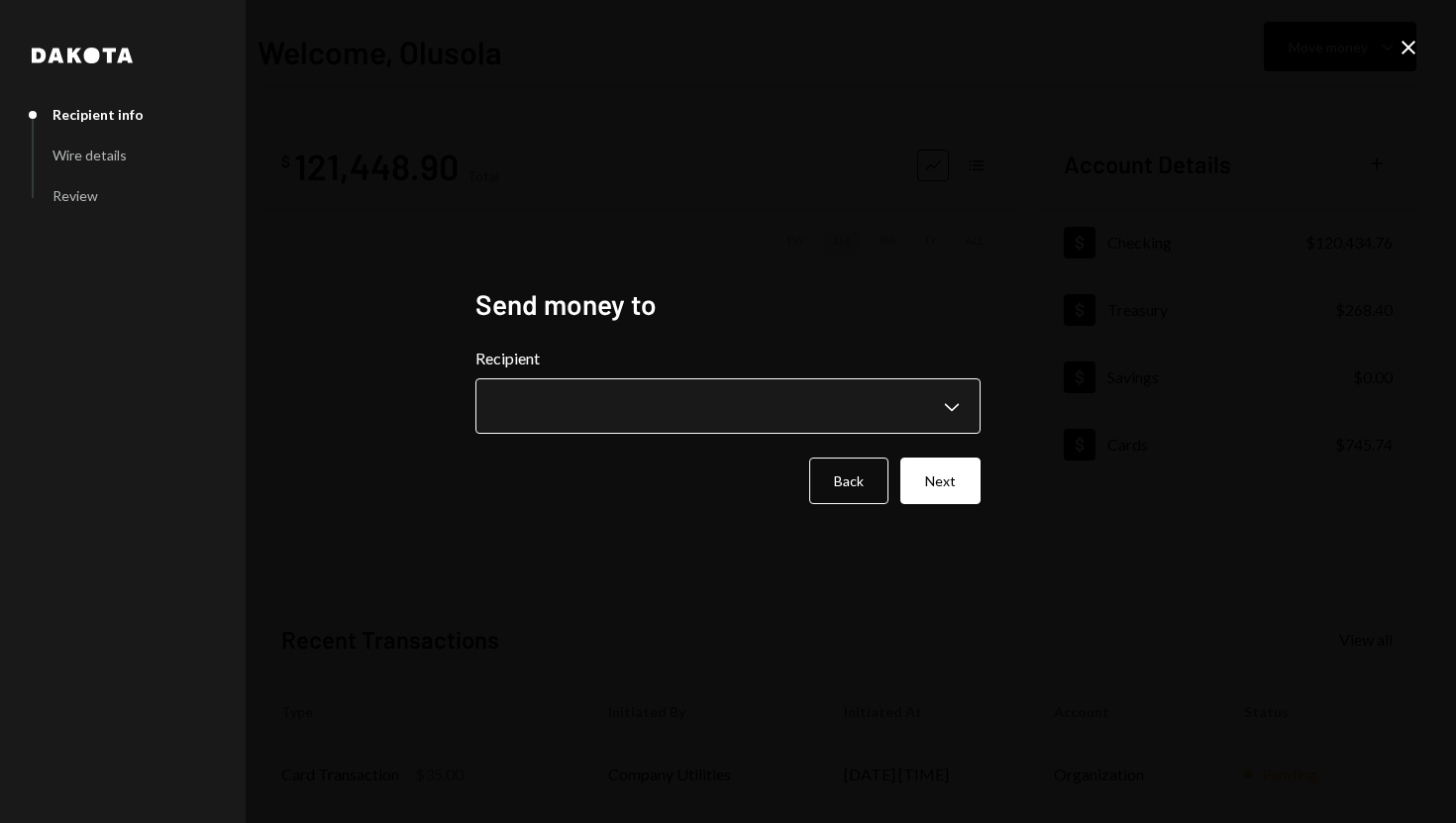 click on "**********" at bounding box center [728, 411] 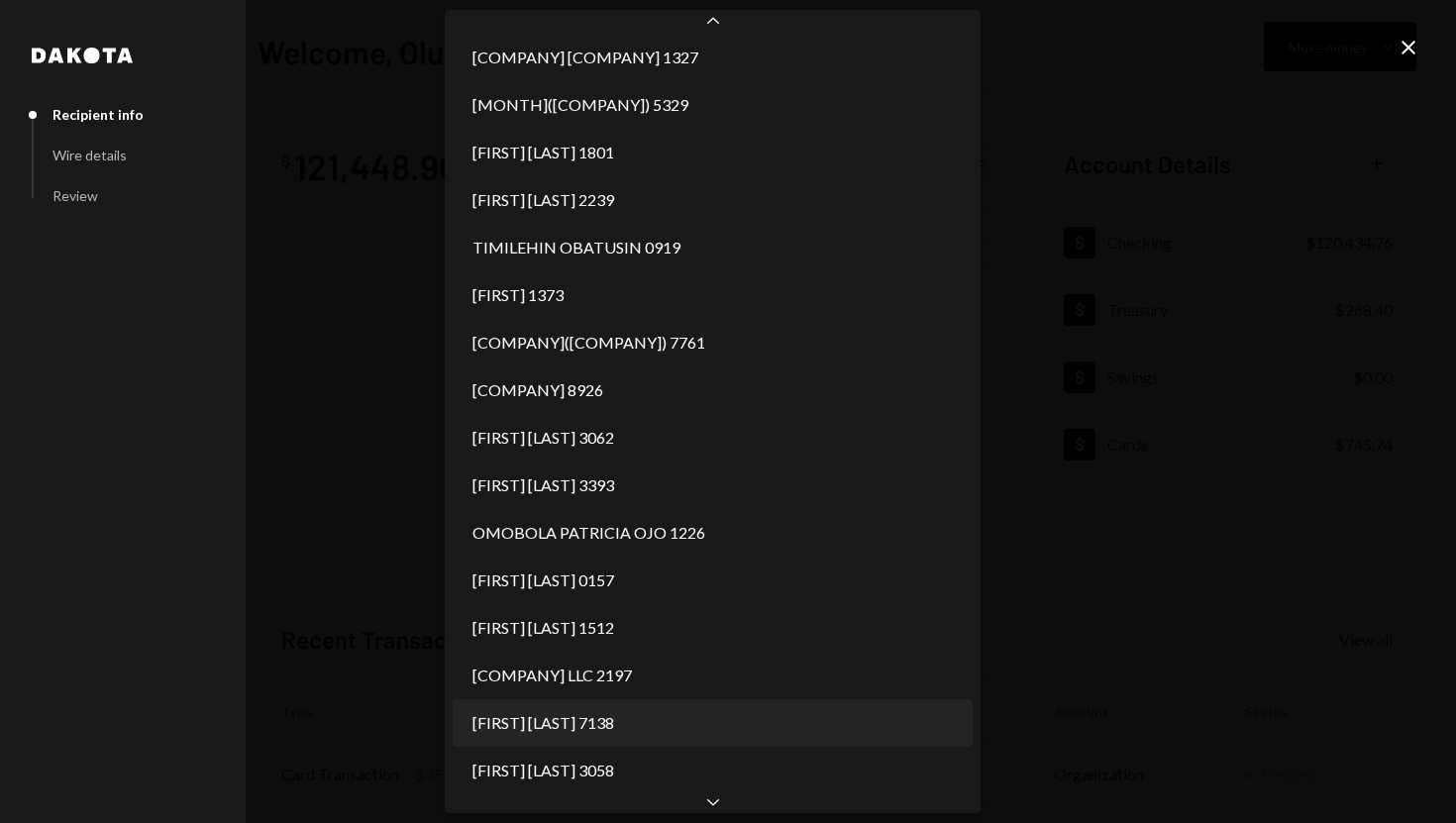 scroll, scrollTop: 388, scrollLeft: 0, axis: vertical 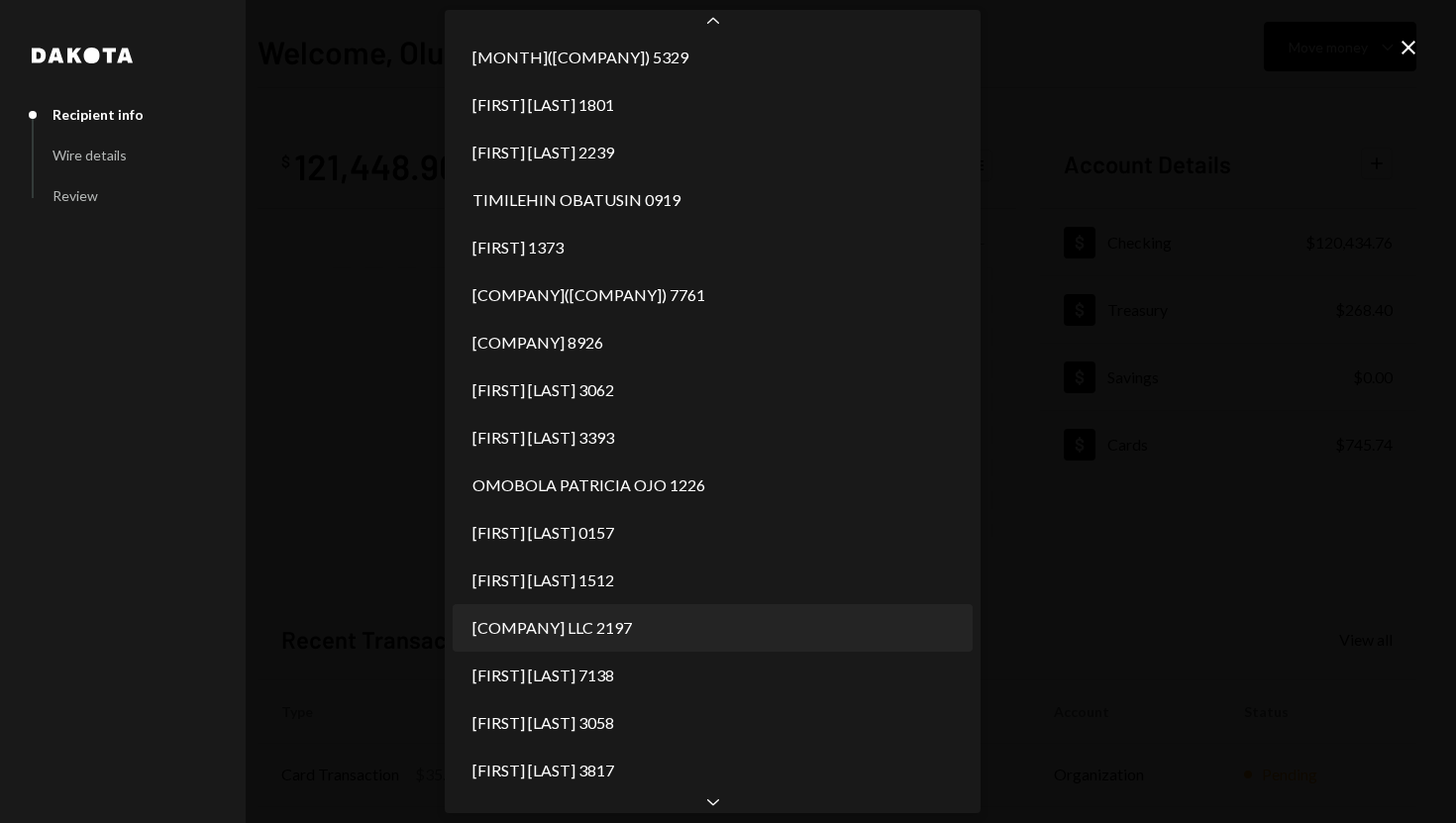 select on "**********" 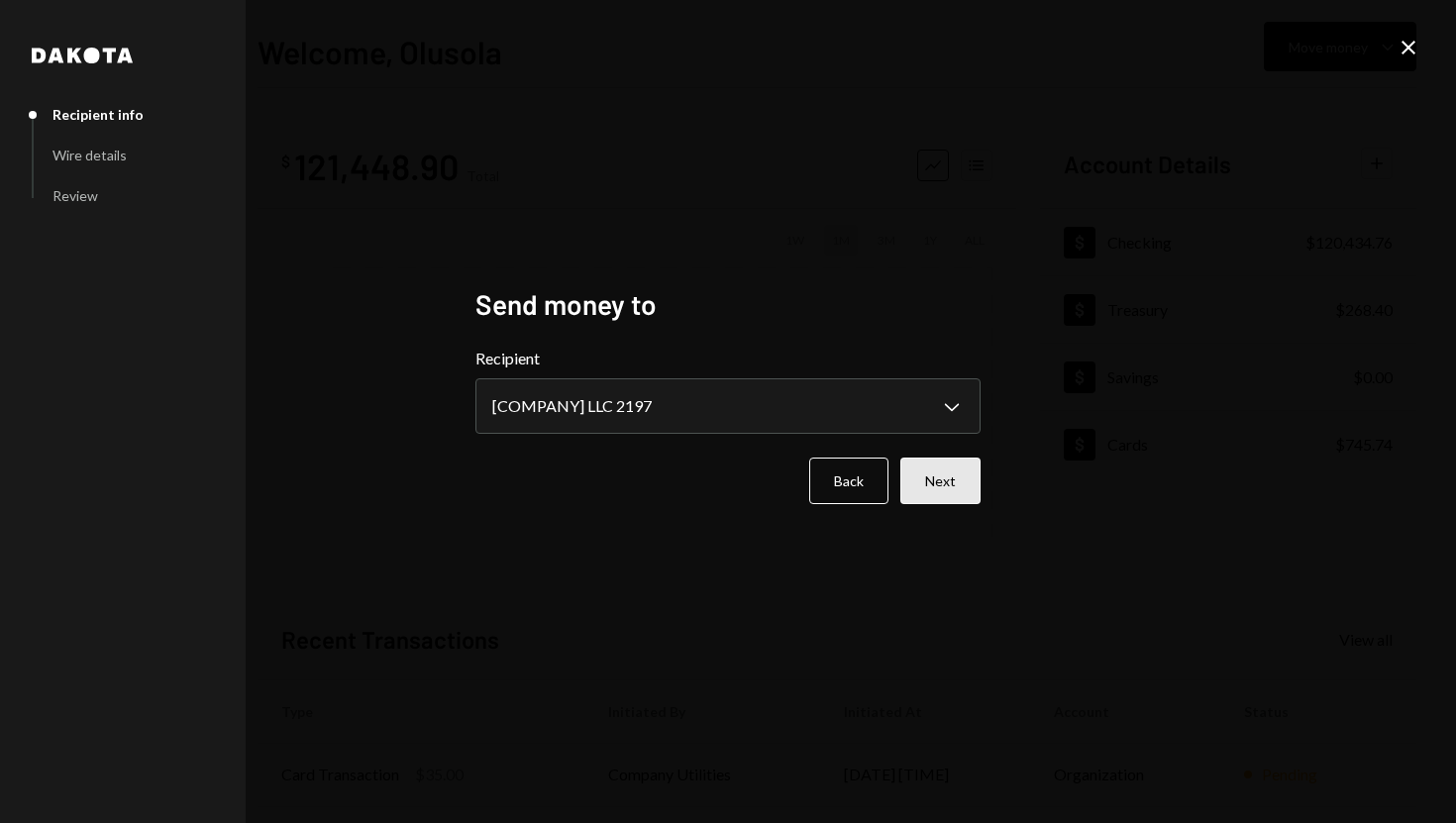 click on "Next" at bounding box center [940, 480] 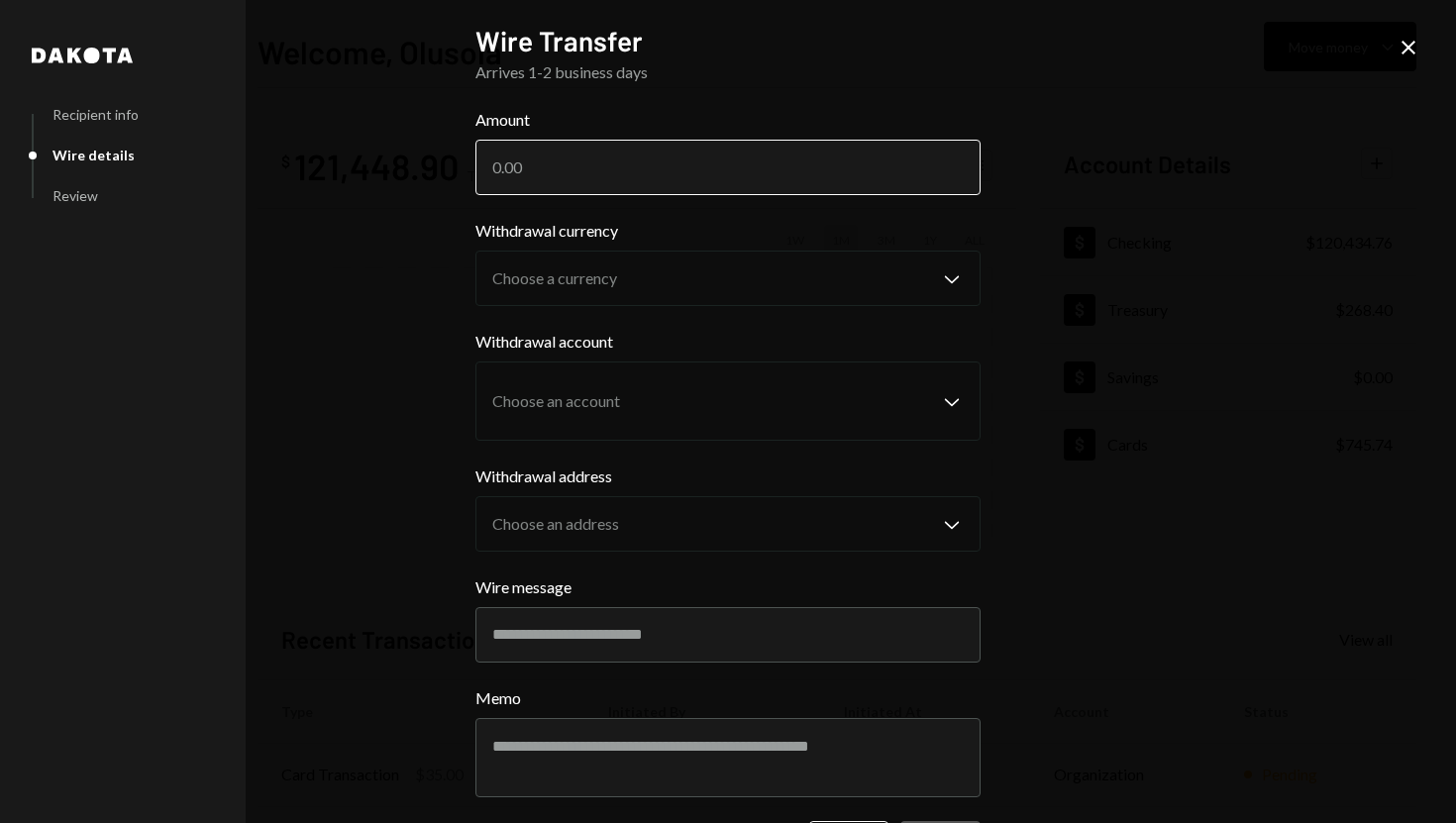 click on "Amount" at bounding box center (728, 167) 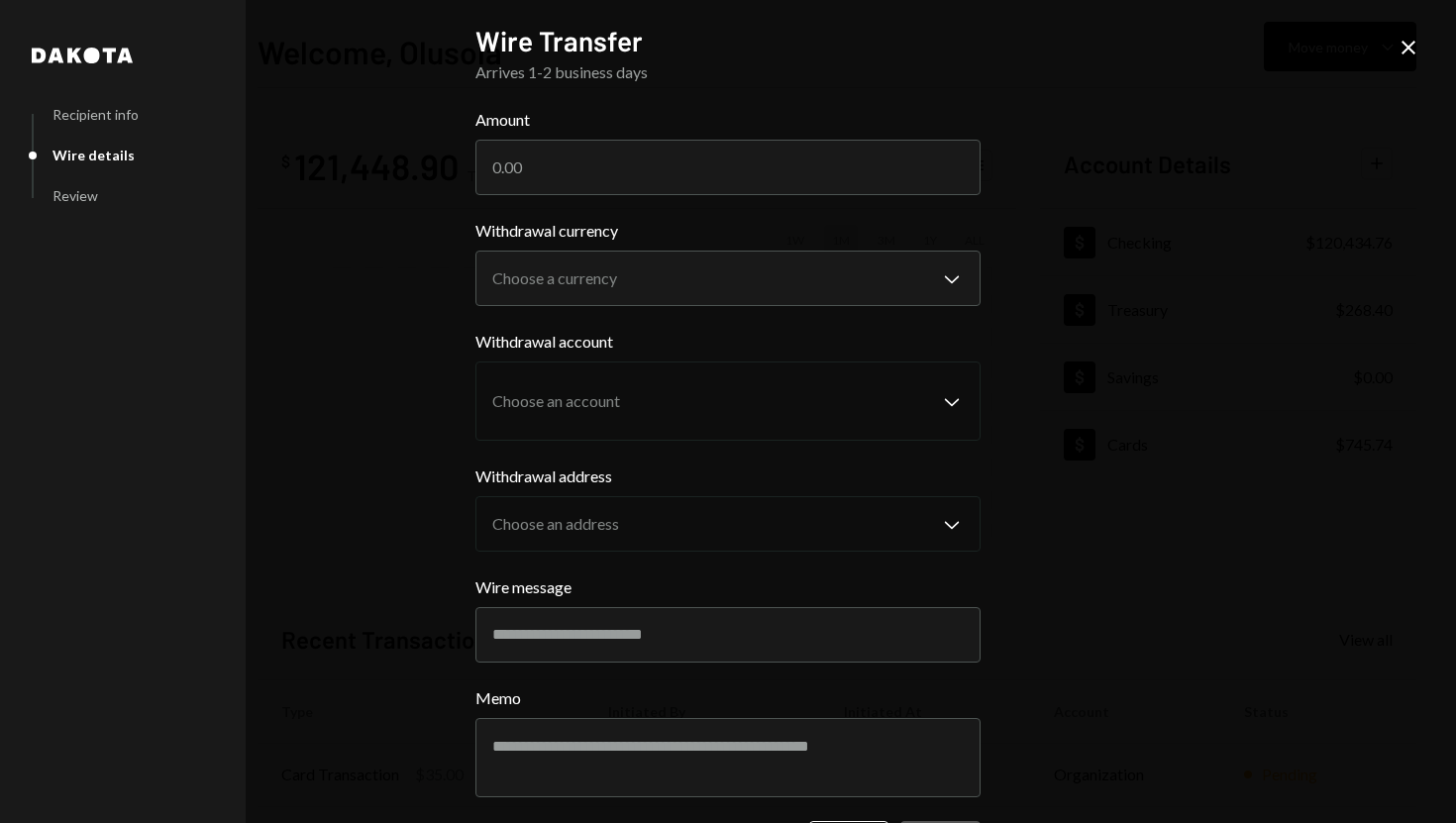scroll, scrollTop: 75, scrollLeft: 0, axis: vertical 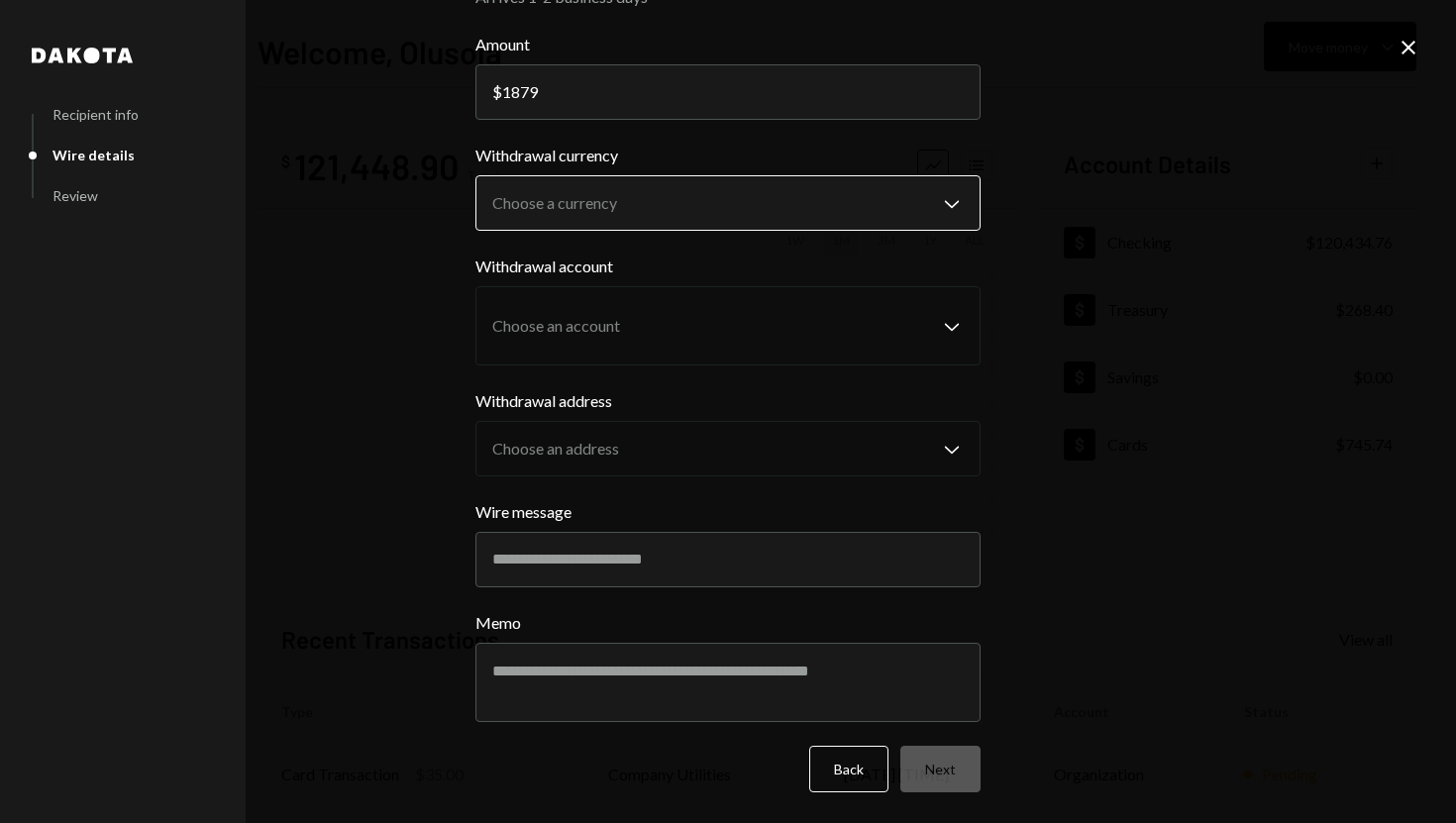type on "1879" 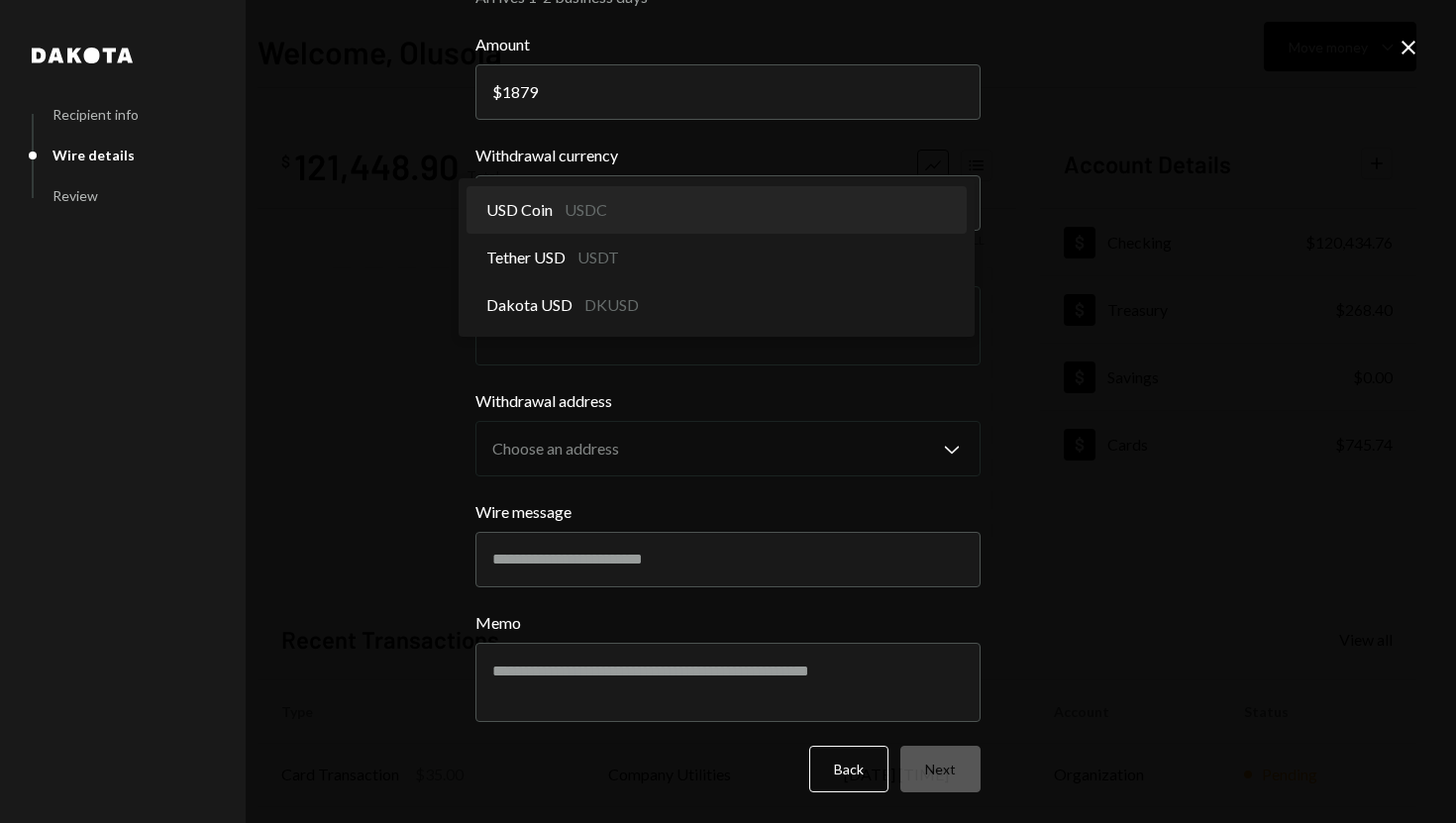 select on "****" 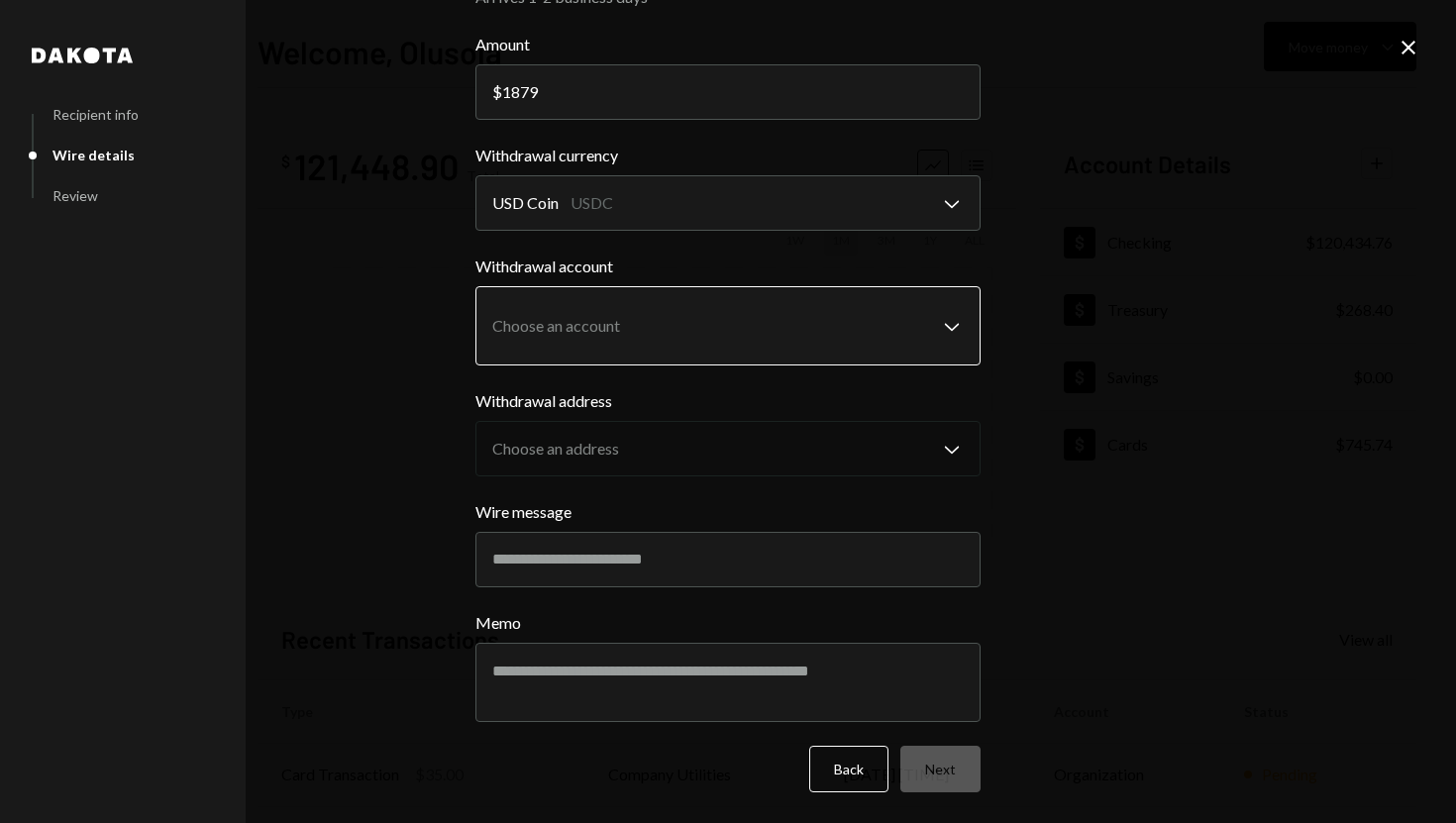 click on "S SPARK TECH HUB Caret Down Home Home Inbox Inbox Activities Transactions Accounts Accounts Caret Down Checking [CURRENCY][AMOUNT] Treasury [CURRENCY][AMOUNT] Savings [CURRENCY][AMOUNT] Cards [CURRENCY][AMOUNT] Dollar Rewards User Recipients Team Team Welcome, [FIRST] Move money Caret Down $ [AMOUNT] Total Graph Accounts 1W 1M 3M 1Y ALL Account Details Plus Dollar Checking [CURRENCY][AMOUNT] Dollar Treasury [CURRENCY][AMOUNT] Dollar Savings [CURRENCY][AMOUNT] Dollar Cards [CURRENCY][AMOUNT] Recent Transactions View all Type Initiated By Initiated At Account Status Card Transaction [CURRENCY][AMOUNT] Company Utilities [DATE] [TIME] Organization Pending Withdrawal [AMOUNT] USDC [FIRST] [LAST] Checking Completed Deposit [AMOUNT] USDC 0x[UUID] Copy [DATE] [TIME] Checking Completed Withdrawal [AMOUNT] USDC [FIRST] [LAST] [DATE] [TIME] Checking Completed Card Transaction [CURRENCY][AMOUNT] Company Utilities [DATE] [TIME] Organization Completed /dashboard Dakota Recipient info Wire details Review Wire Transfer Arrives 1-2 business days Amount $ [AMOUNT] Withdrawal currency [CURRENCY]" at bounding box center (728, 411) 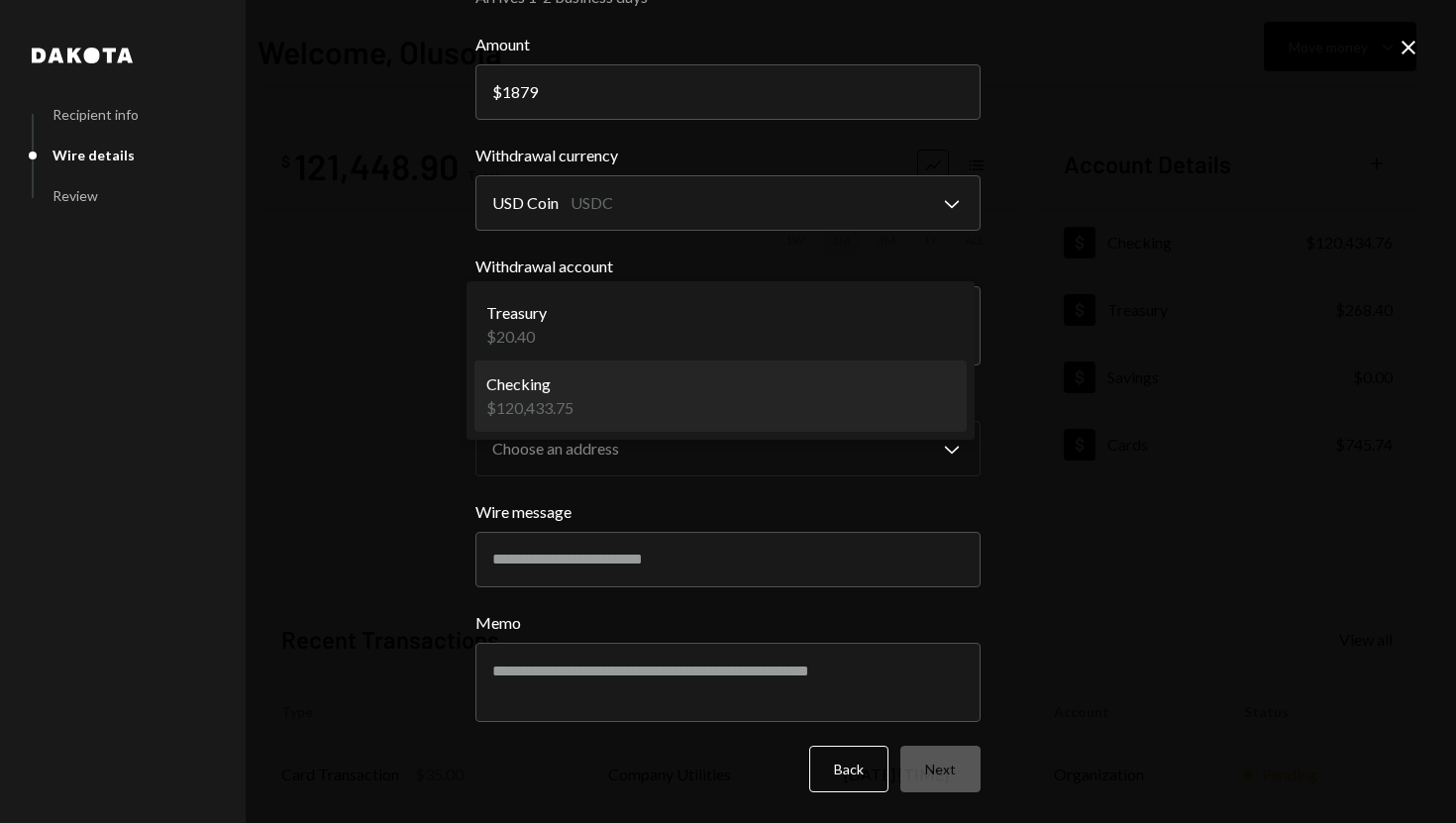 select on "**********" 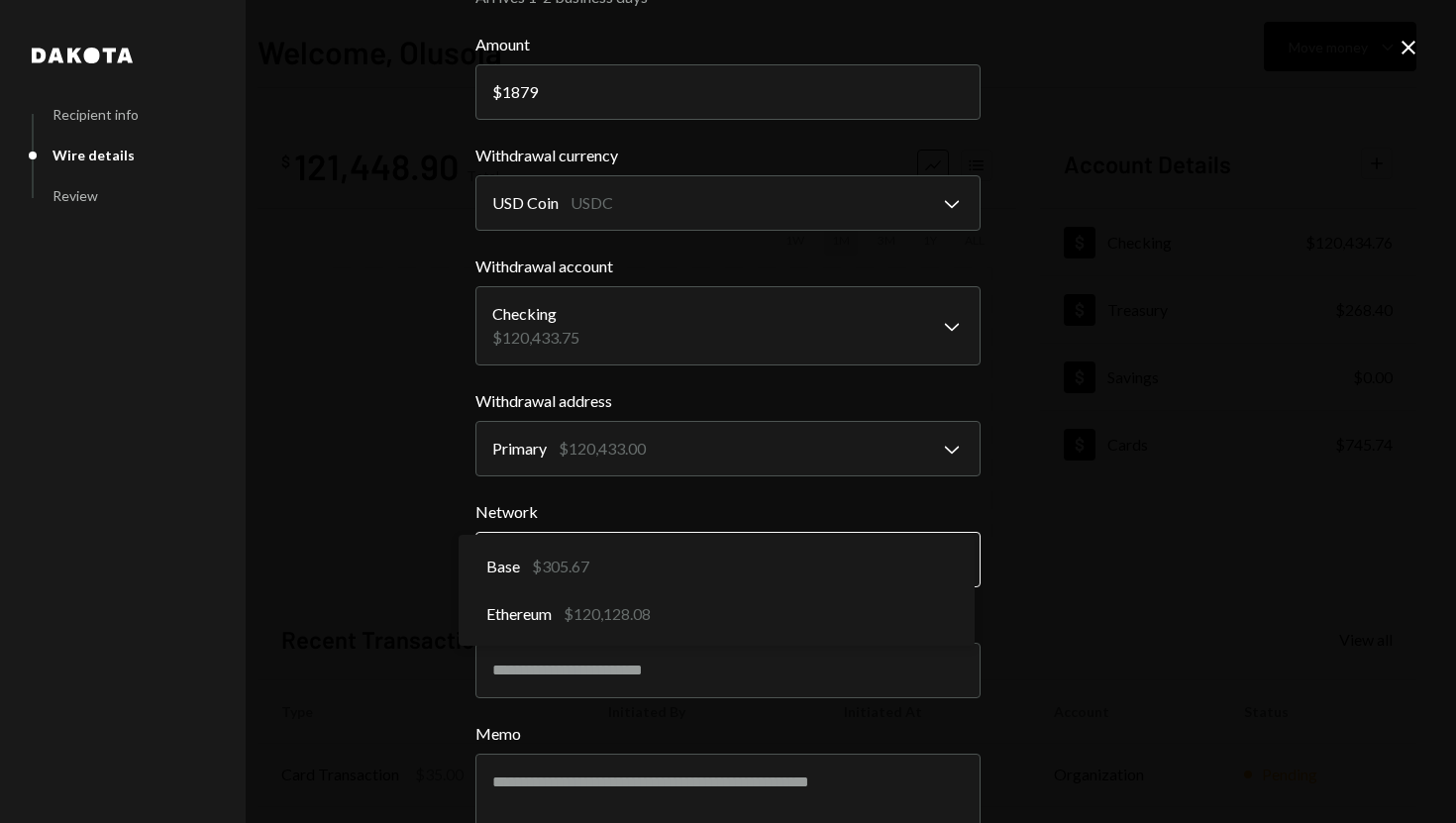 click on "S SPARK TECH HUB Caret Down Home Home Inbox Inbox Activities Transactions Accounts Accounts Caret Down Checking [CURRENCY][AMOUNT] Treasury [CURRENCY][AMOUNT] Savings [CURRENCY][AMOUNT] Cards [CURRENCY][AMOUNT] Dollar Rewards User Recipients Team Team Welcome, [FIRST] Move money Caret Down $ [AMOUNT] Total Graph Accounts 1W 1M 3M 1Y ALL Account Details Plus Dollar Checking [CURRENCY][AMOUNT] Dollar Treasury [CURRENCY][AMOUNT] Dollar Savings [CURRENCY][AMOUNT] Dollar Cards [CURRENCY][AMOUNT] Recent Transactions View all Type Initiated By Initiated At Account Status Card Transaction [CURRENCY][AMOUNT] Company Utilities [DATE] [TIME] Organization Pending Withdrawal [AMOUNT] USDC [FIRST] [LAST] Checking Completed Deposit [AMOUNT] USDC 0x[UUID] Copy [DATE] [TIME] Checking Completed Withdrawal [AMOUNT] USDC [FIRST] [LAST] [DATE] [TIME] Checking Completed Card Transaction [CURRENCY][AMOUNT] Company Utilities [DATE] [TIME] Organization Completed /dashboard Dakota Recipient info Wire details Review Wire Transfer Arrives 1-2 business days Amount $ [AMOUNT] Withdrawal currency [CURRENCY]" at bounding box center [728, 411] 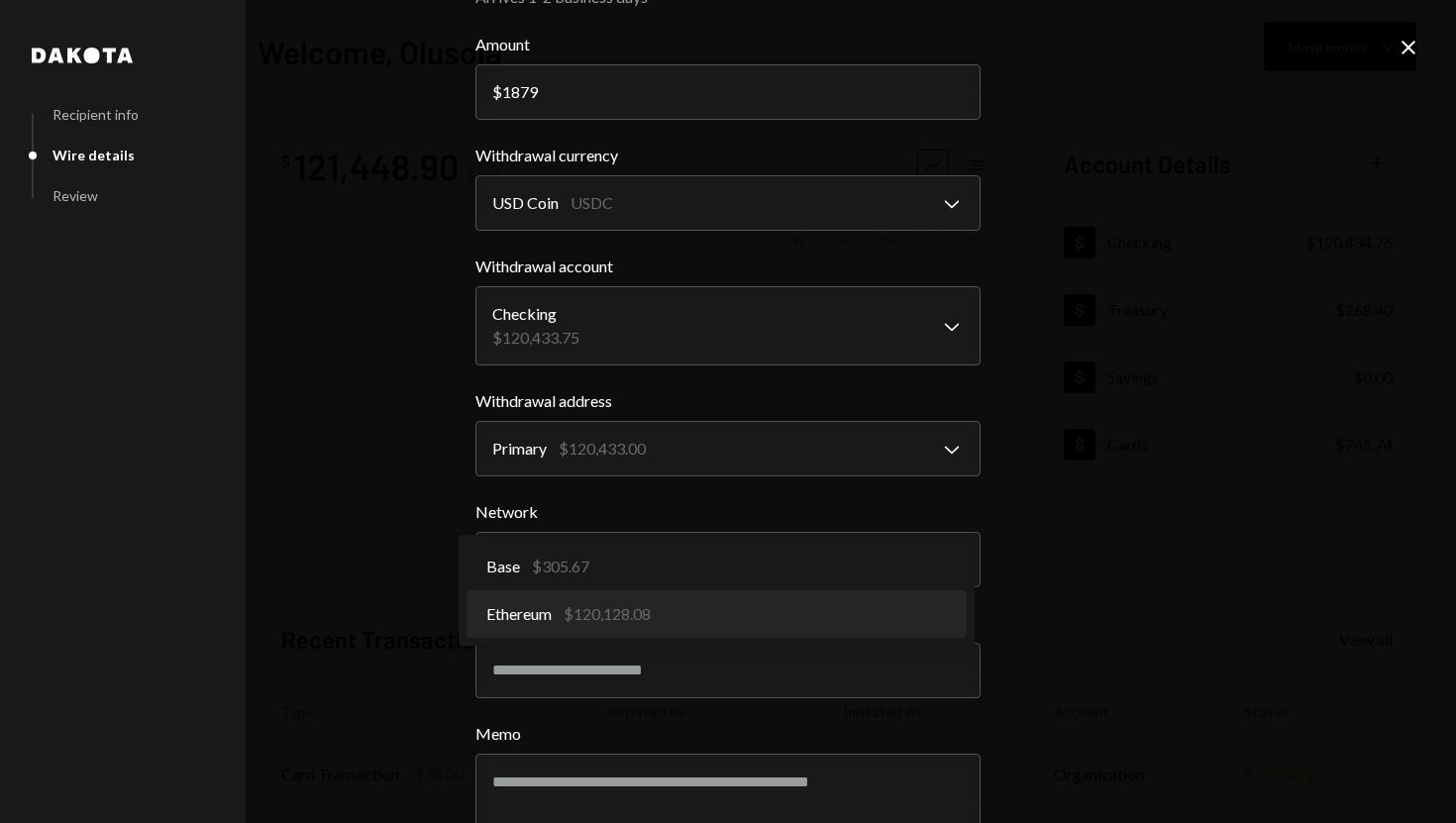 select on "**********" 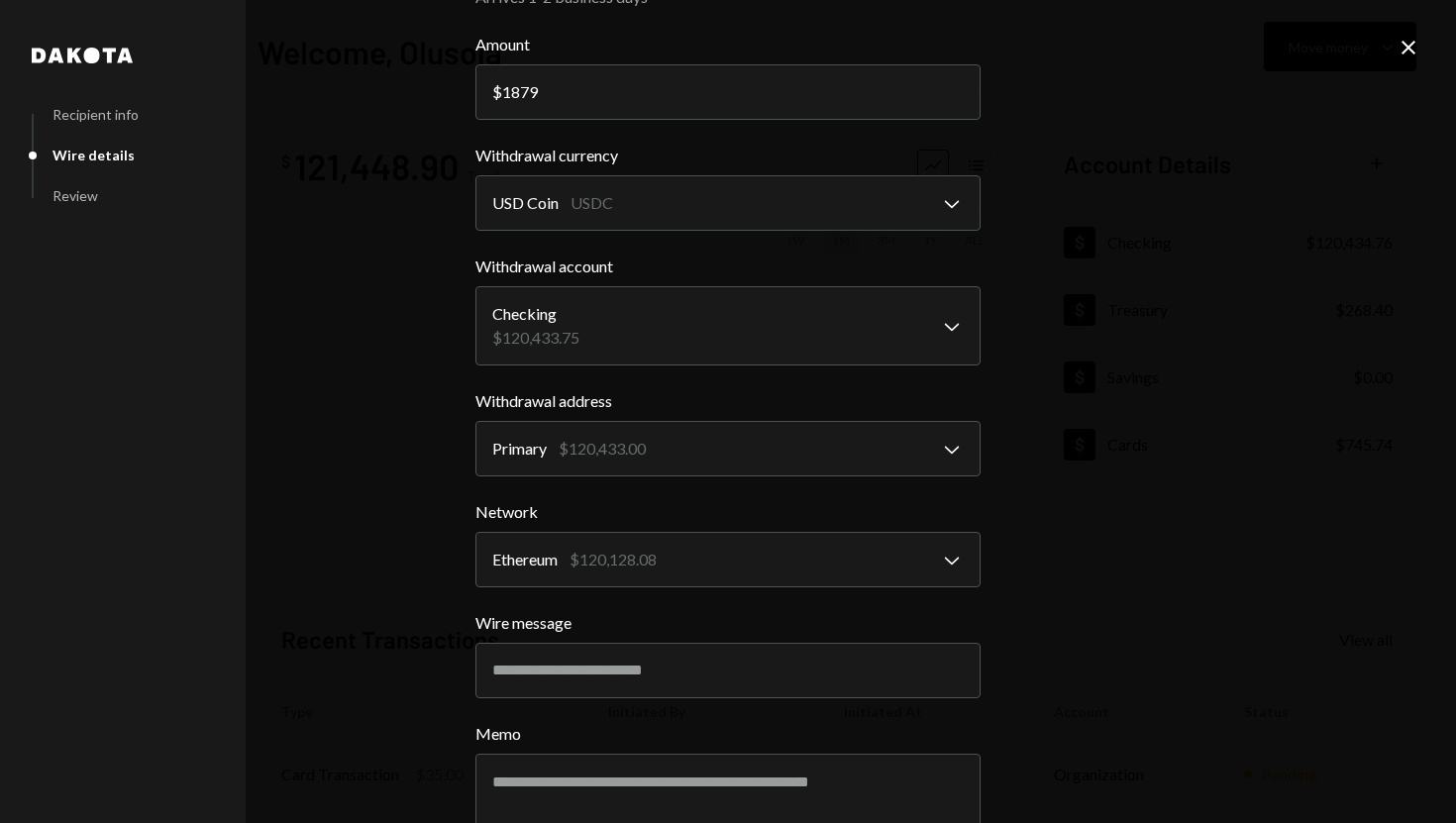 scroll, scrollTop: 186, scrollLeft: 0, axis: vertical 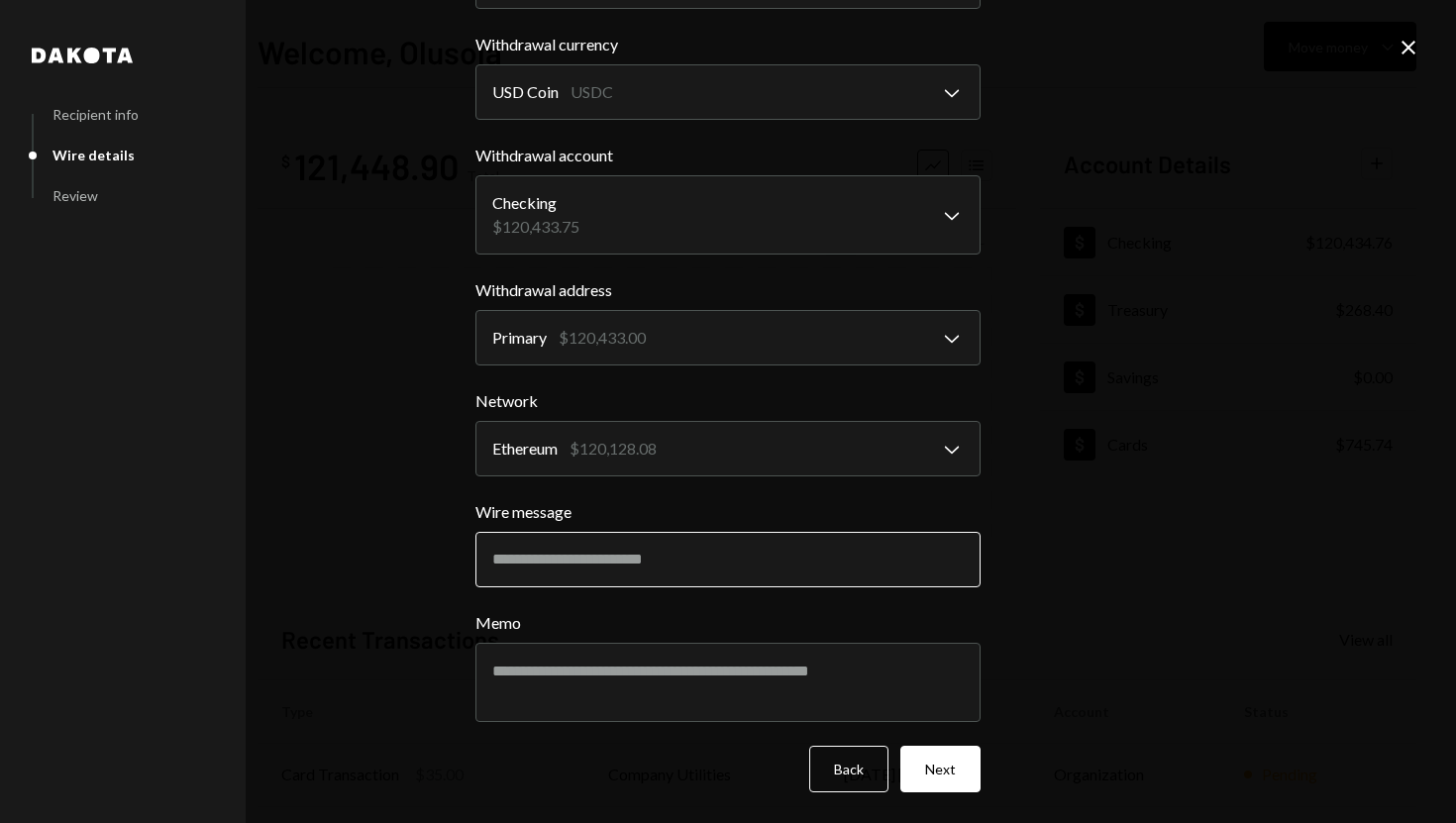 click on "Wire message" at bounding box center (728, 560) 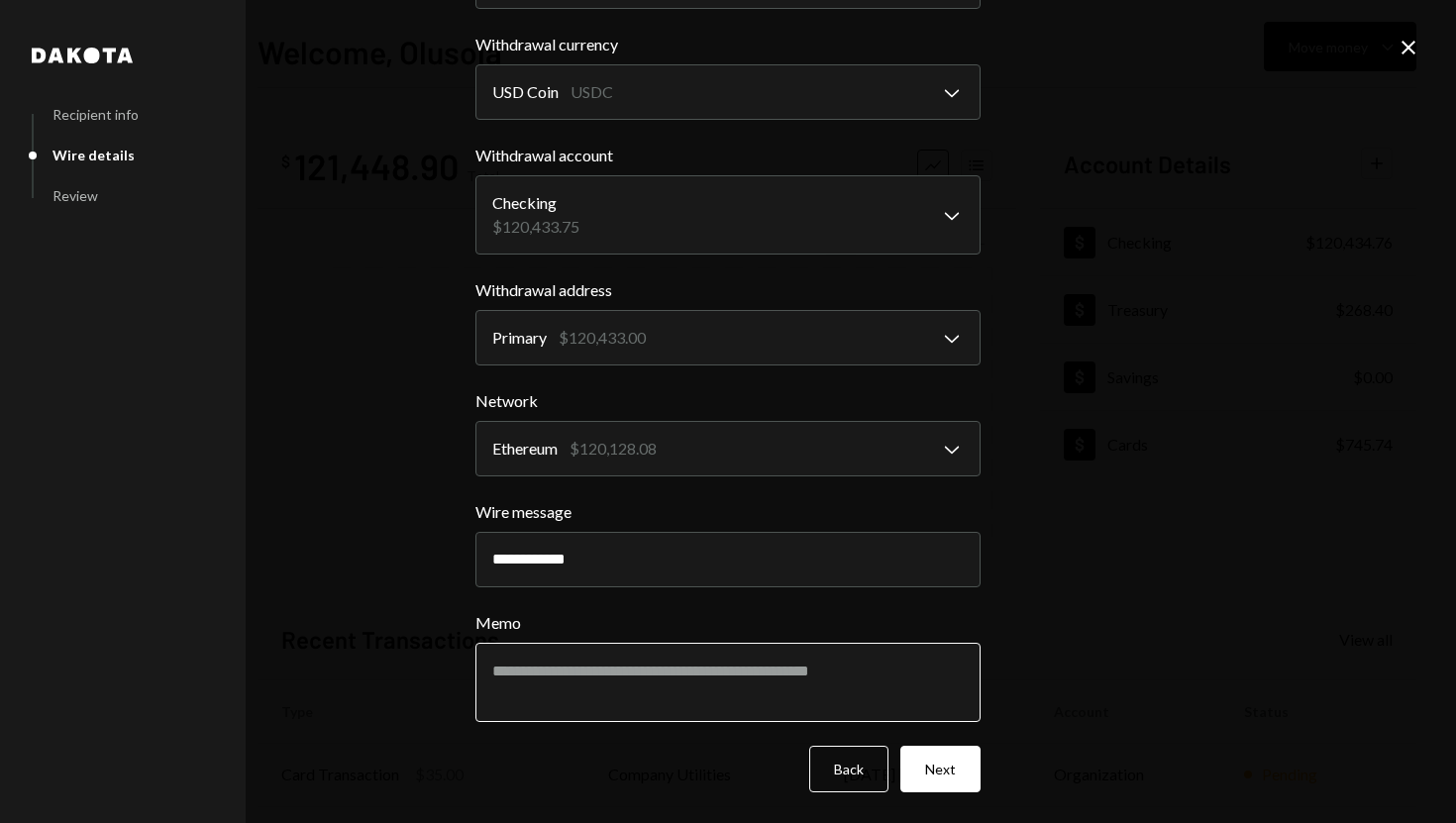 type on "**********" 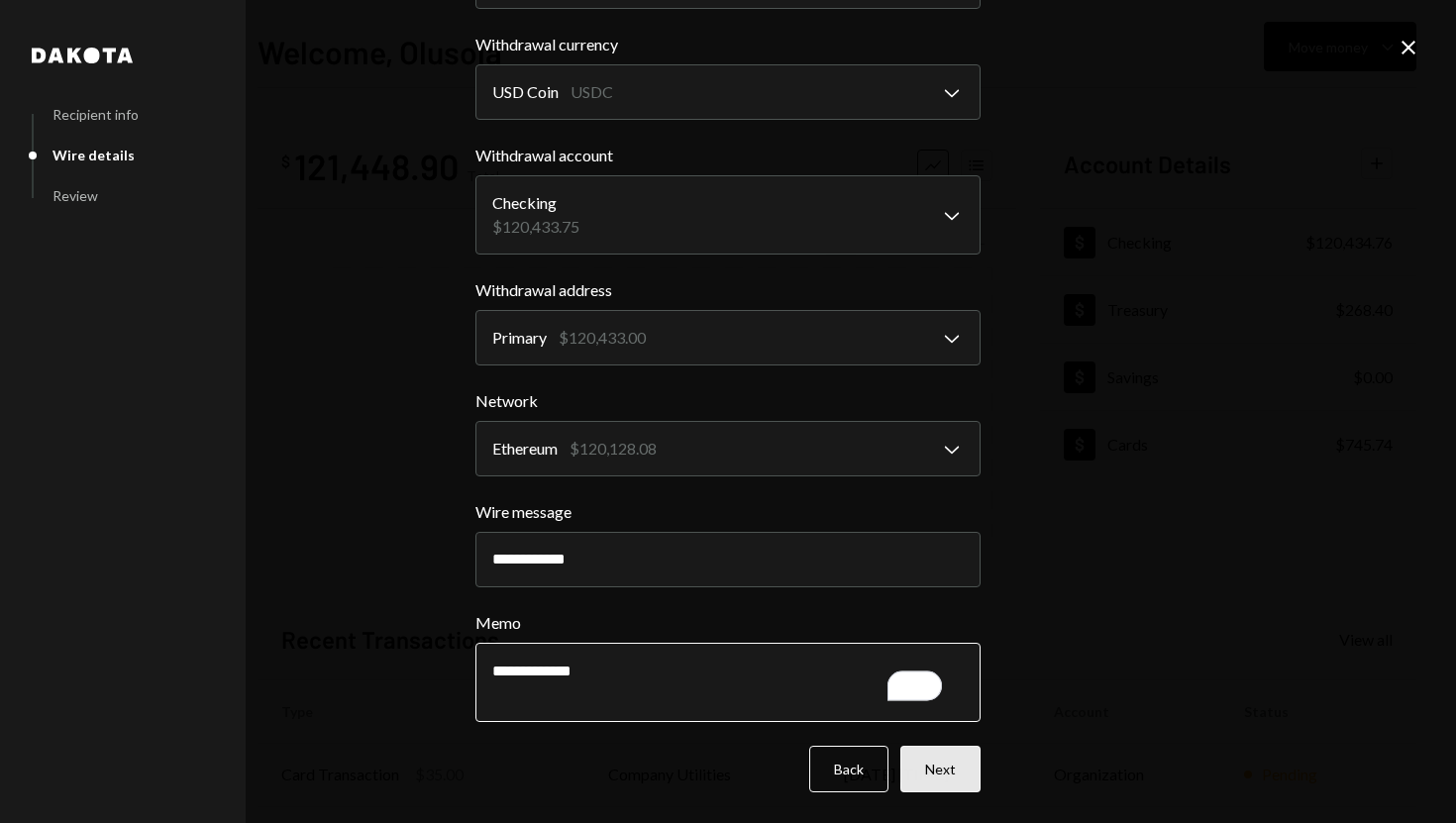 type on "**********" 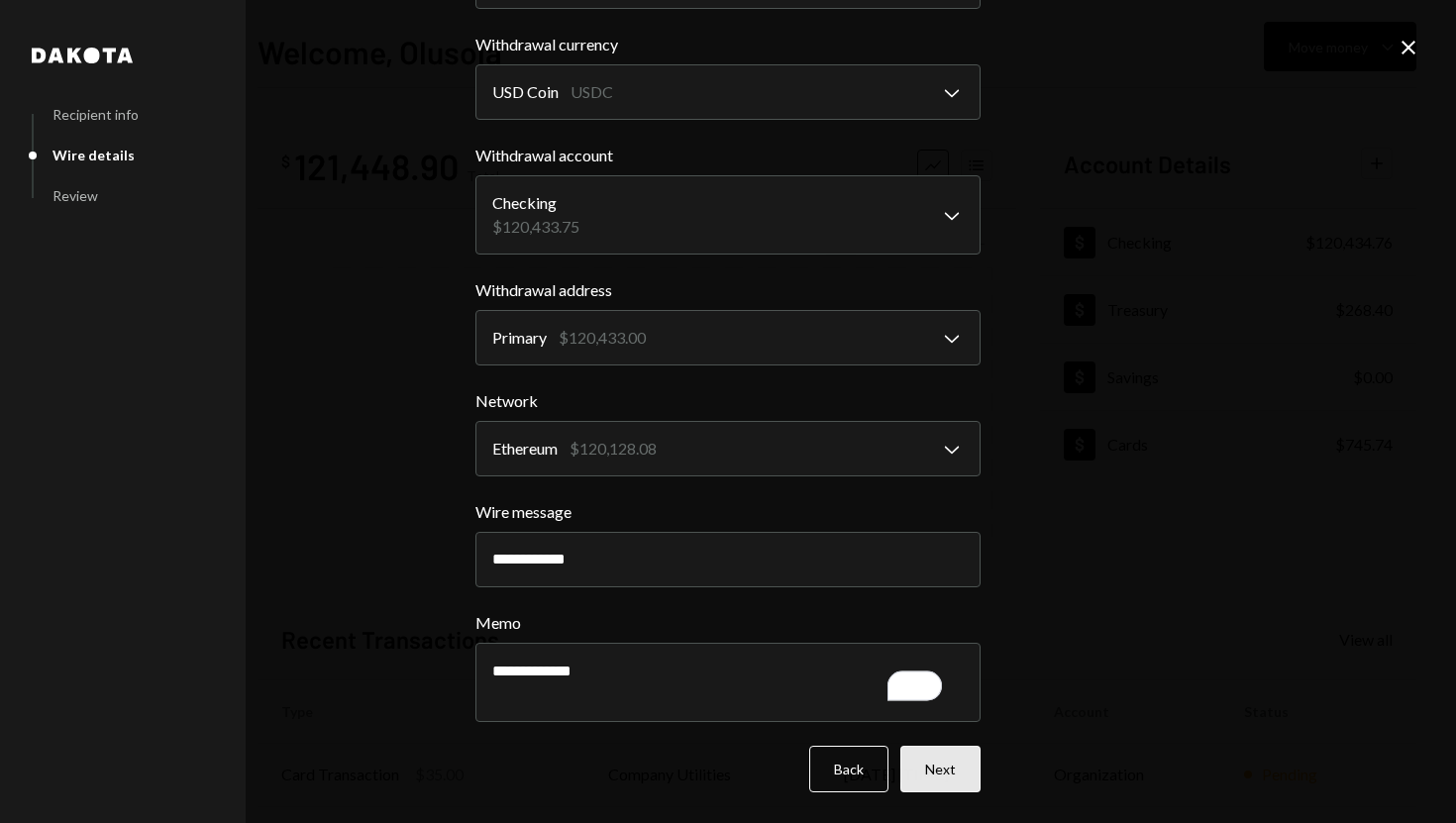 click on "Next" at bounding box center (940, 769) 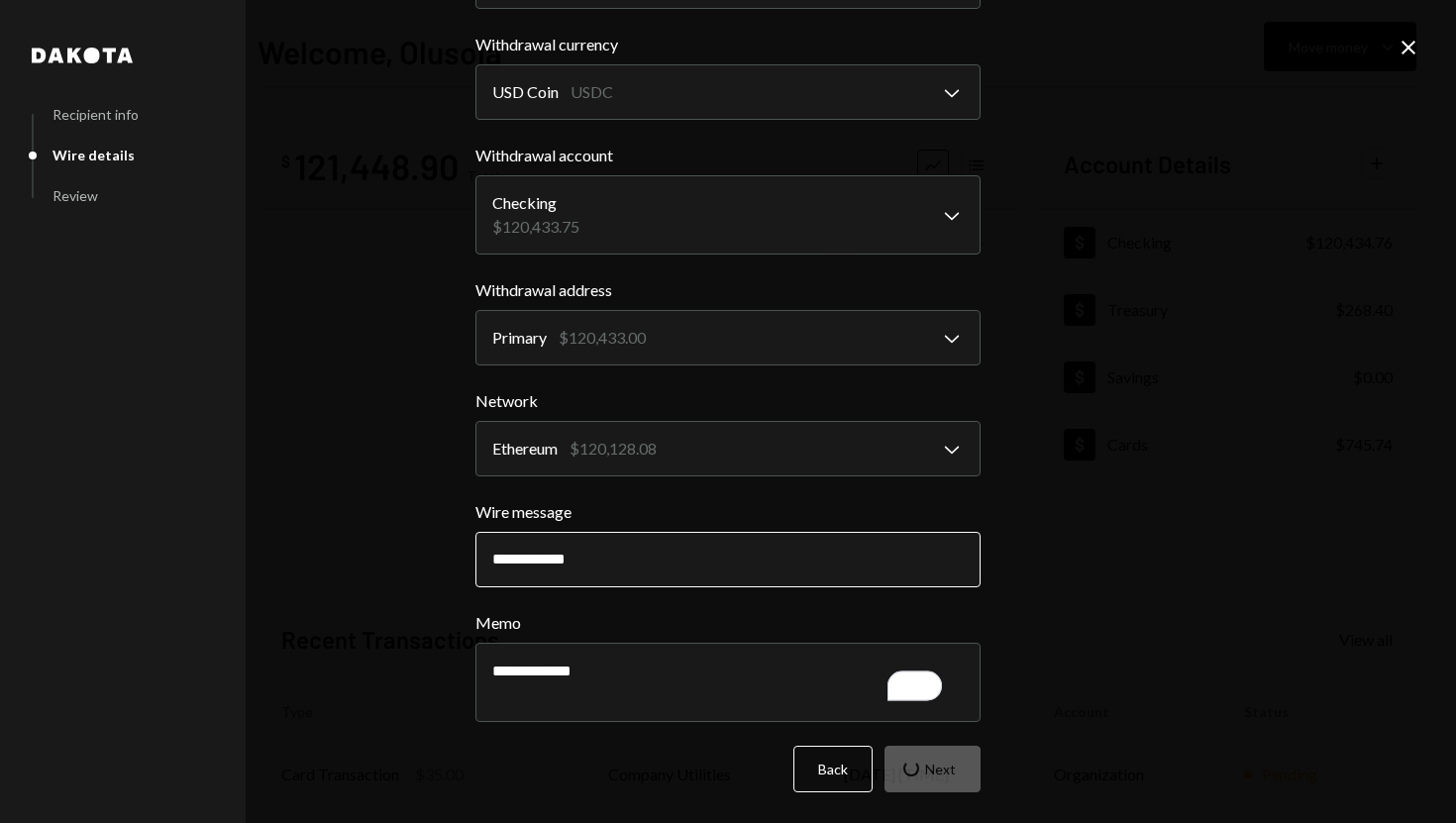 scroll, scrollTop: 0, scrollLeft: 0, axis: both 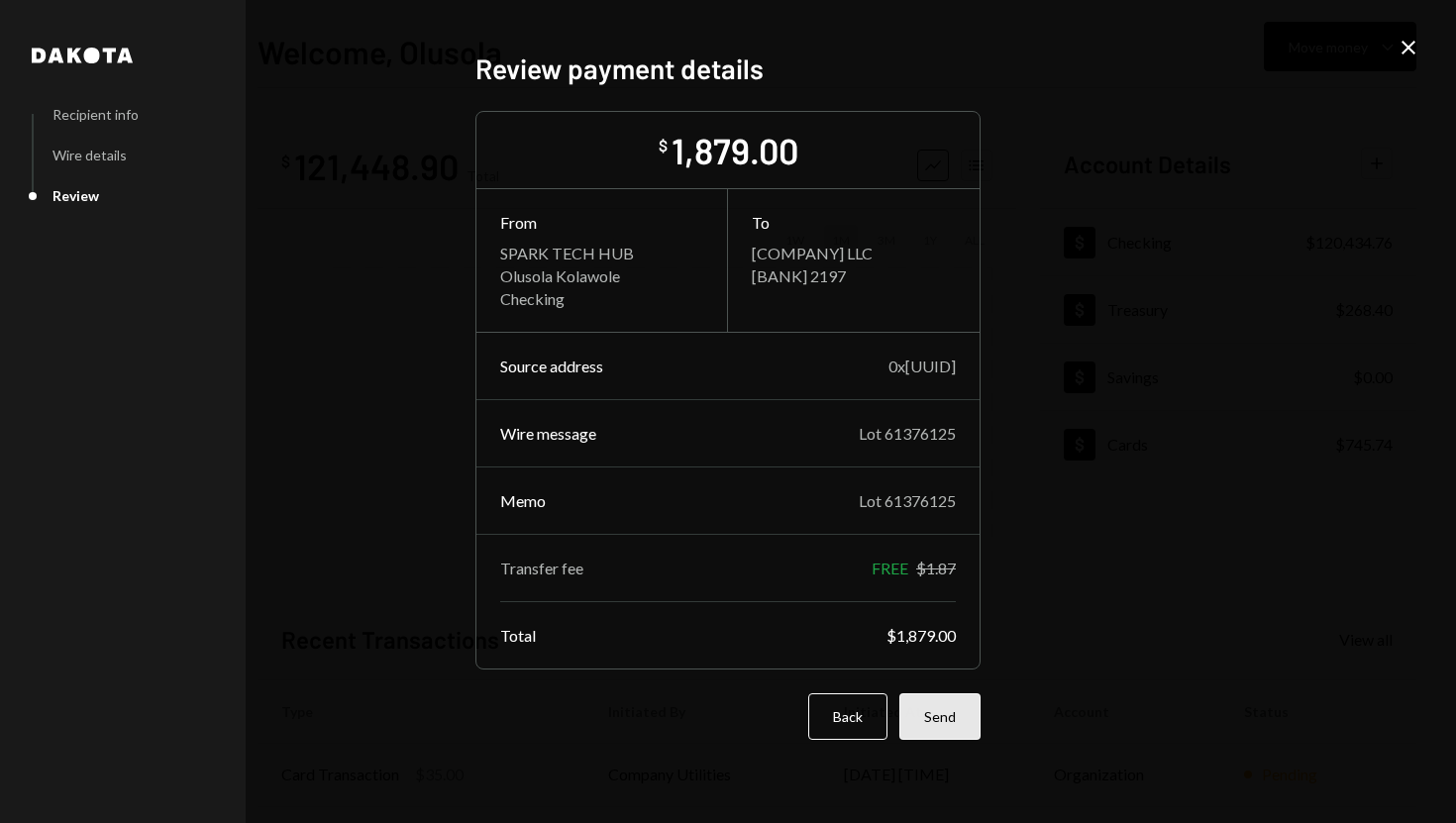 click on "Send" at bounding box center (940, 716) 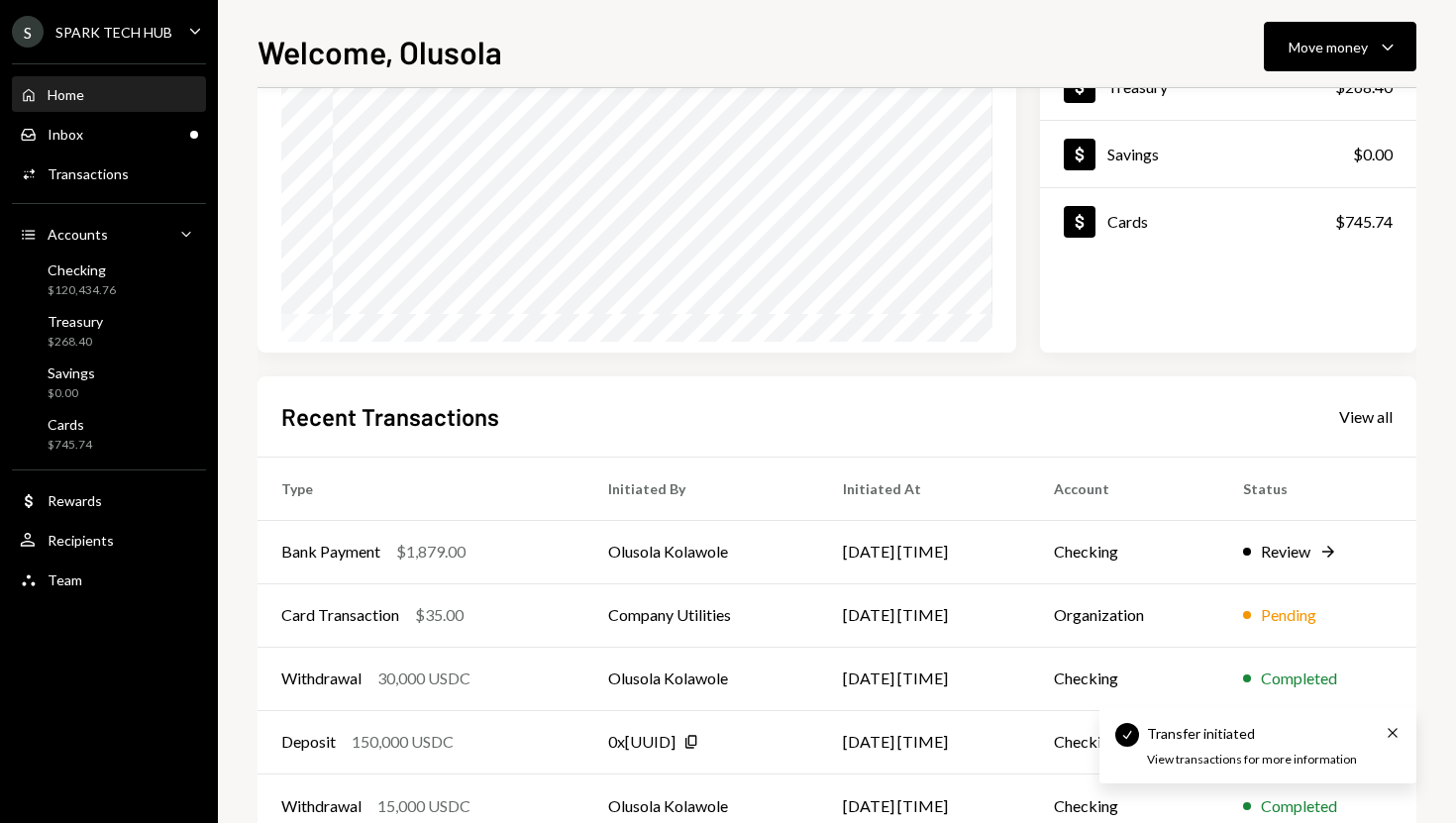 scroll, scrollTop: 274, scrollLeft: 0, axis: vertical 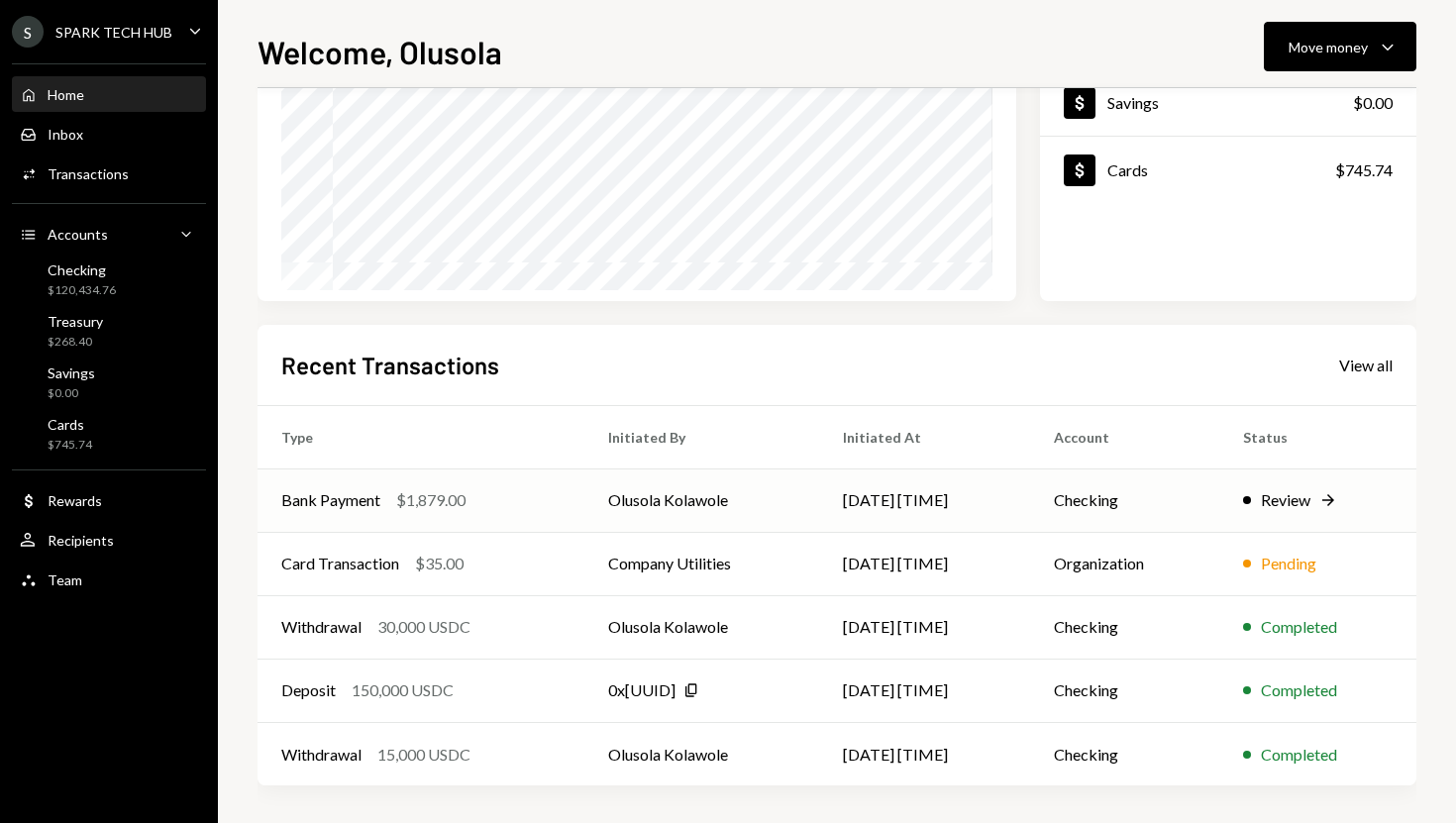 click on "Checking" at bounding box center (1125, 500) 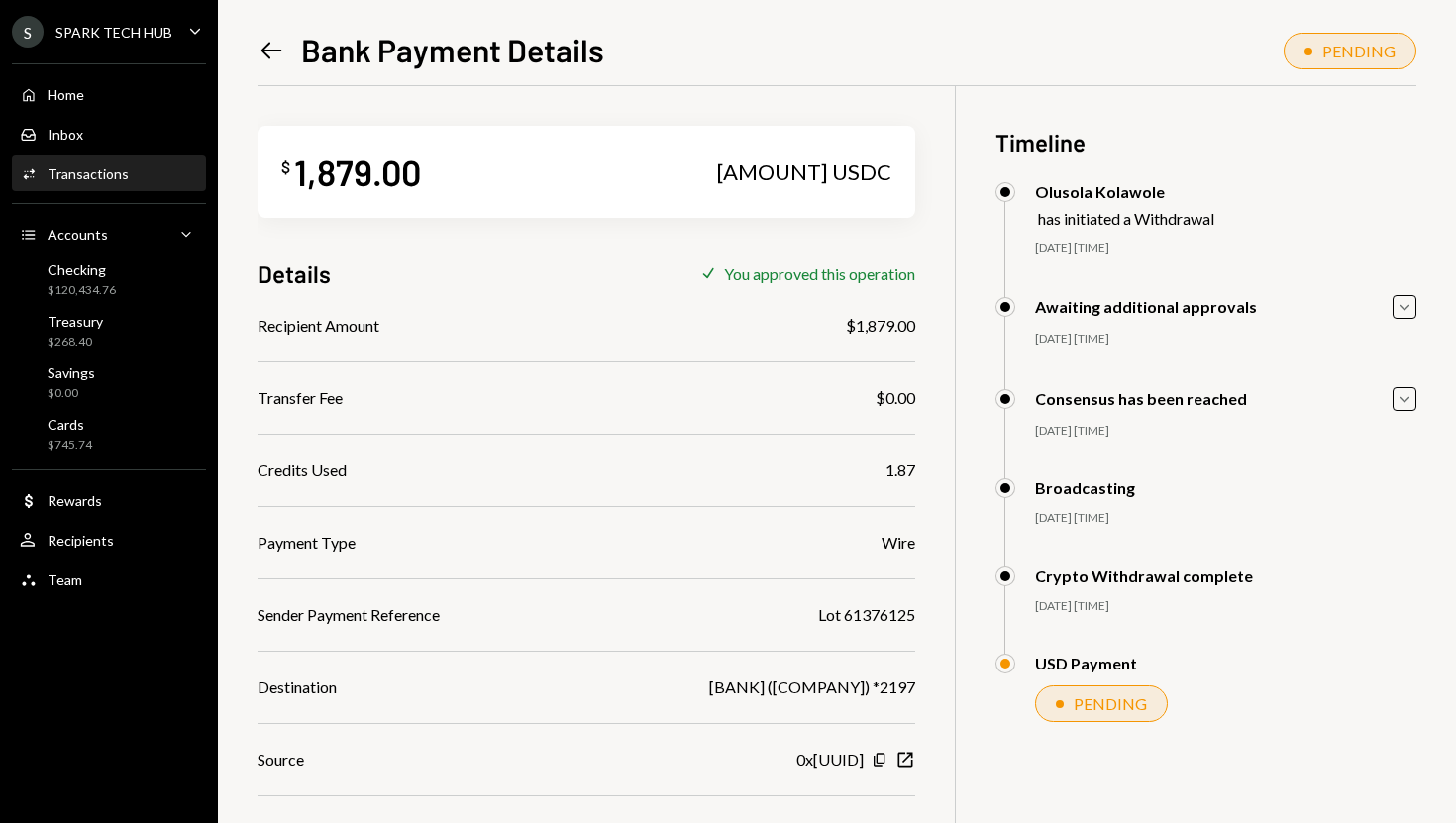 click on "Broadcasting [DATE] [TIME] [FIRST] [LAST] Approved [FIRST] [LAST] Approved" at bounding box center (1205, 522) 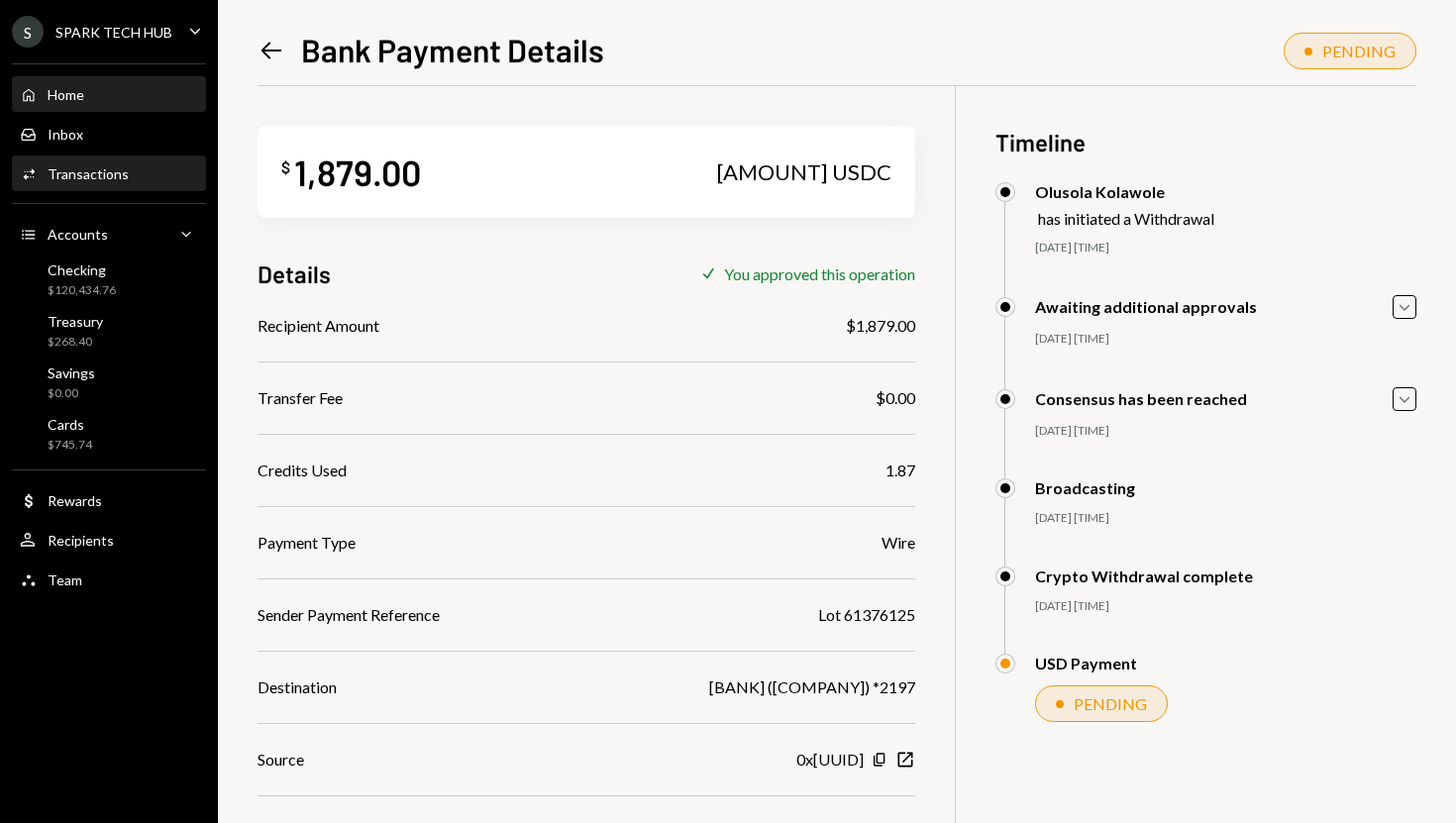 click on "Home Home" at bounding box center [109, 95] 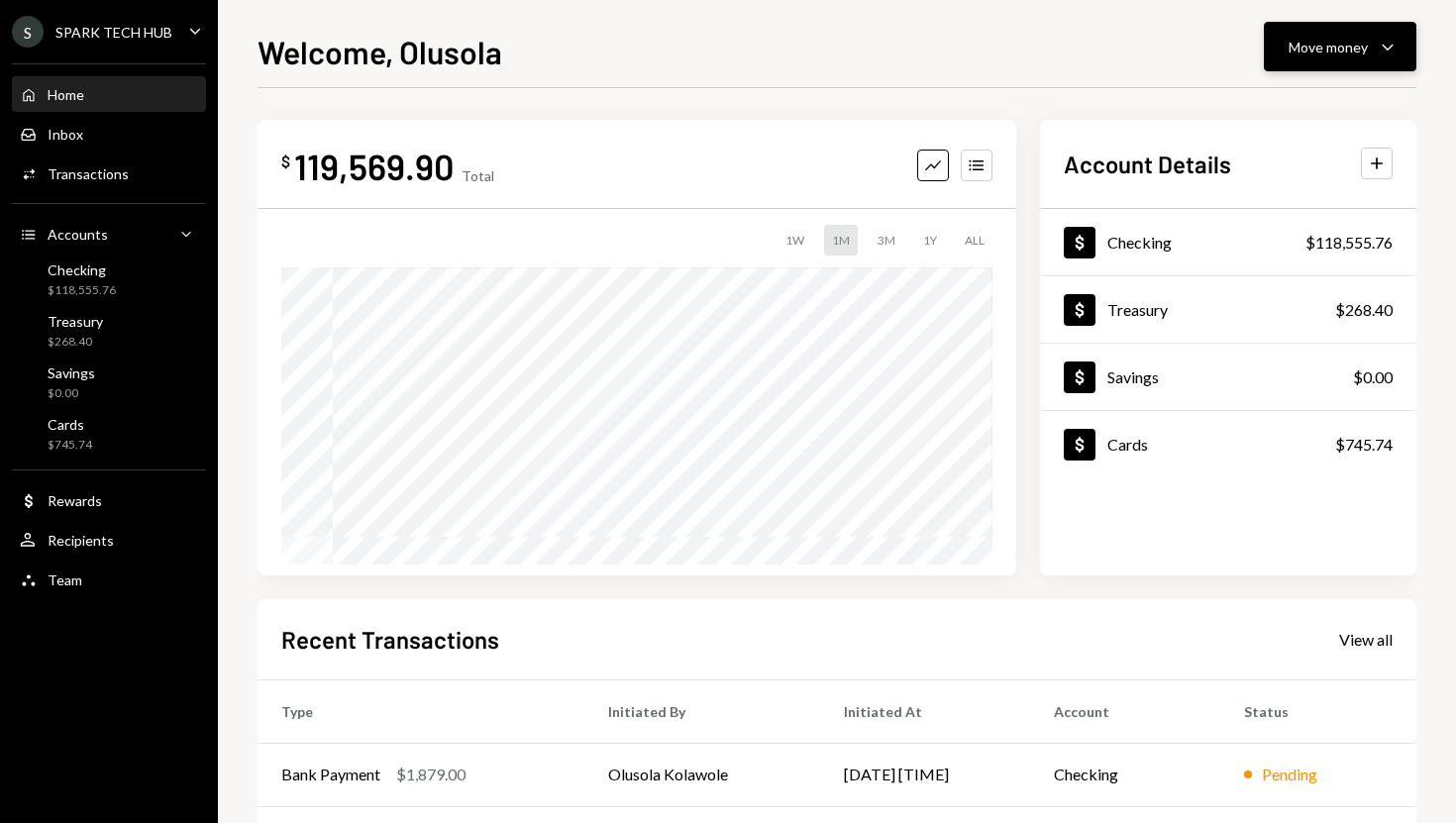 click on "Move money" at bounding box center (1328, 47) 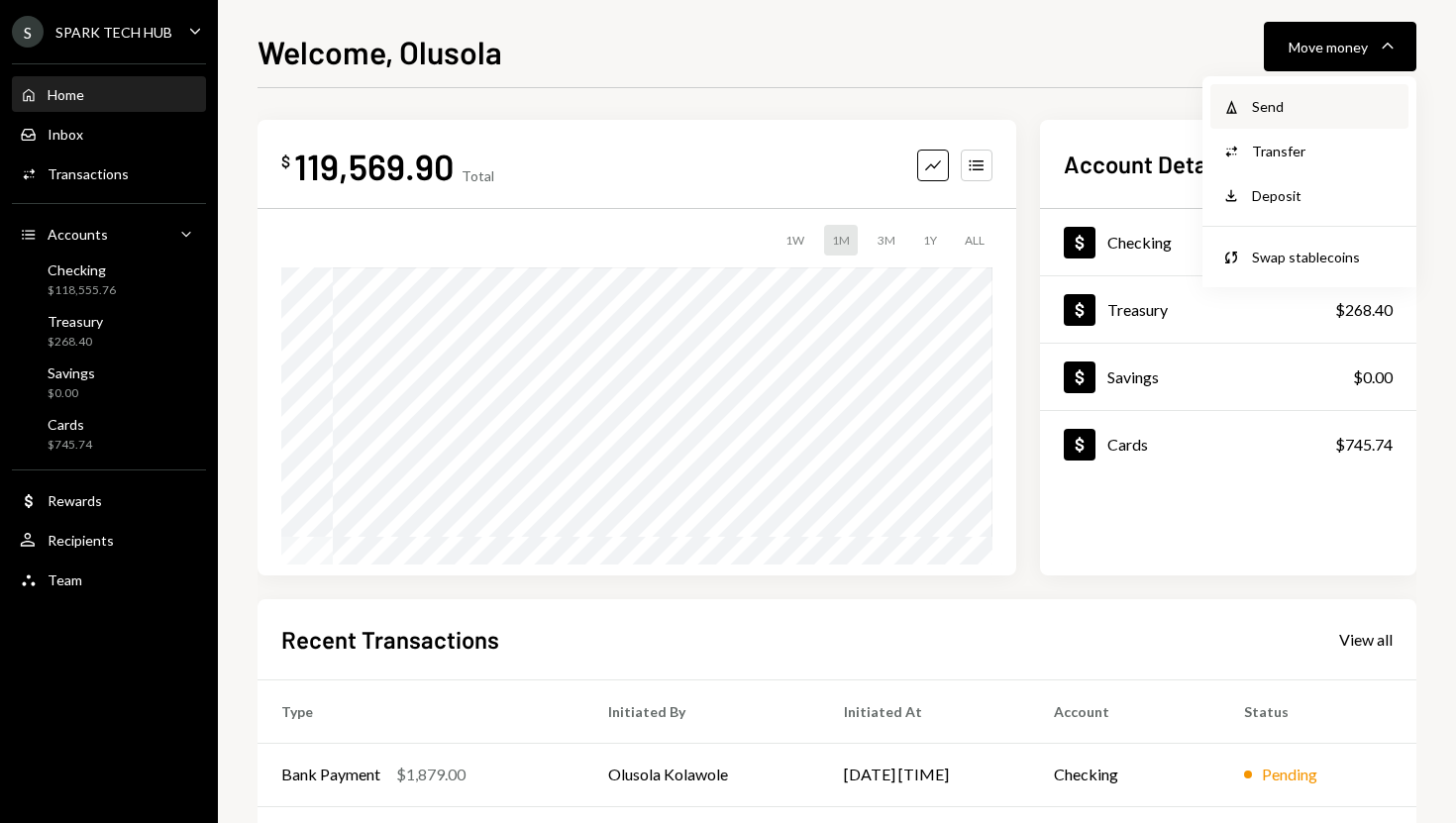 click on "Send" at bounding box center [1324, 106] 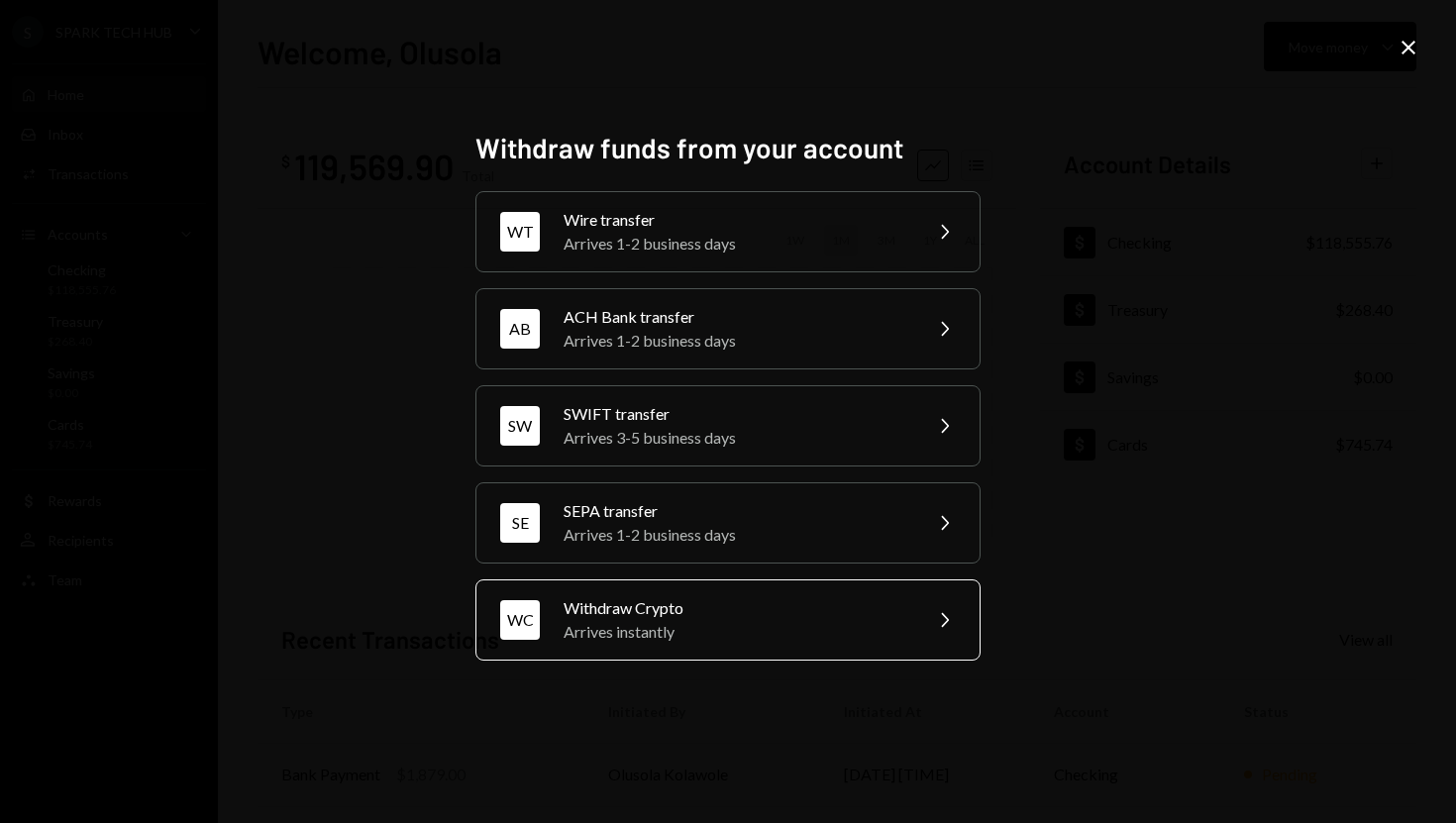 click on "Arrives instantly" at bounding box center [736, 632] 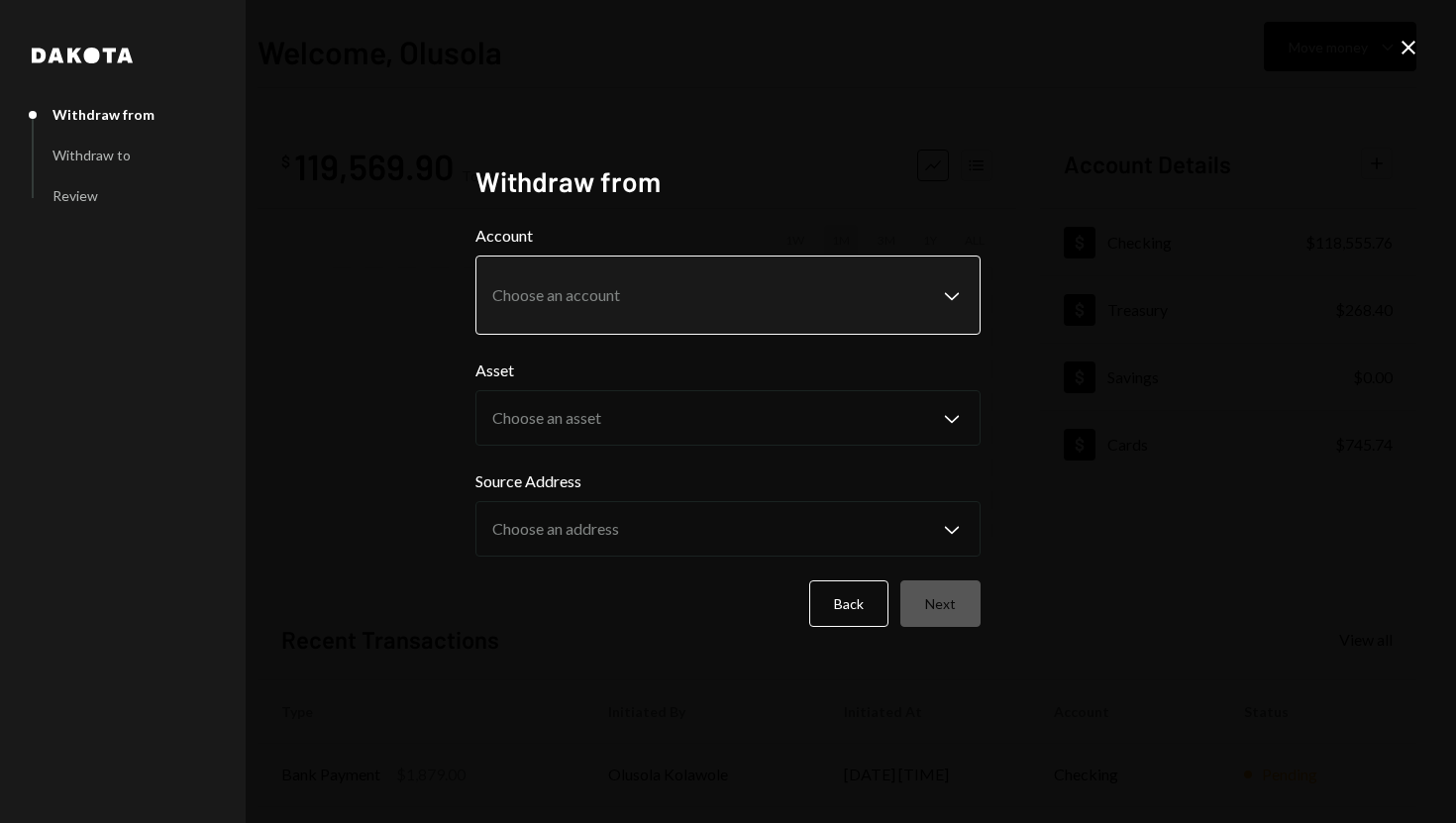 click on "S SPARK TECH HUB Caret Down Home Home Inbox Inbox Activities Transactions Accounts Accounts Caret Down Checking [CURRENCY][AMOUNT] Treasury [CURRENCY][AMOUNT] Savings [CURRENCY][AMOUNT] Cards [CURRENCY][AMOUNT] Dollar Rewards User Recipients Team Team Welcome, [FIRST] Move money Caret Down $ [AMOUNT] Total Graph Accounts 1W 1M 3M 1Y ALL Account Details Plus Dollar Checking [CURRENCY][AMOUNT] Dollar Treasury [CURRENCY][AMOUNT] Dollar Savings [CURRENCY][AMOUNT] Dollar Cards [CURRENCY][AMOUNT] Recent Transactions View all Type Initiated By Initiated At Account Status Bank Payment [CURRENCY][AMOUNT] [FIRST] [LAST] [DATE] [TIME] Checking Pending Card Transaction [CURRENCY][AMOUNT] Company Utilities [DATE] [TIME] Organization Pending Withdrawal [AMOUNT] USDC [FIRST] [LAST] Checking Completed Deposit [AMOUNT] USDC 0x[UUID] Copy [DATE] [TIME] Checking Completed Withdrawal [AMOUNT] USDC [FIRST] [LAST] [DATE] [TIME] Checking Completed Welcome, [FIRST] - Dakota Dakota Withdraw from Withdraw to Review Withdraw from Account Choose an account Chevron Down Asset Choose an asset Back" at bounding box center [728, 411] 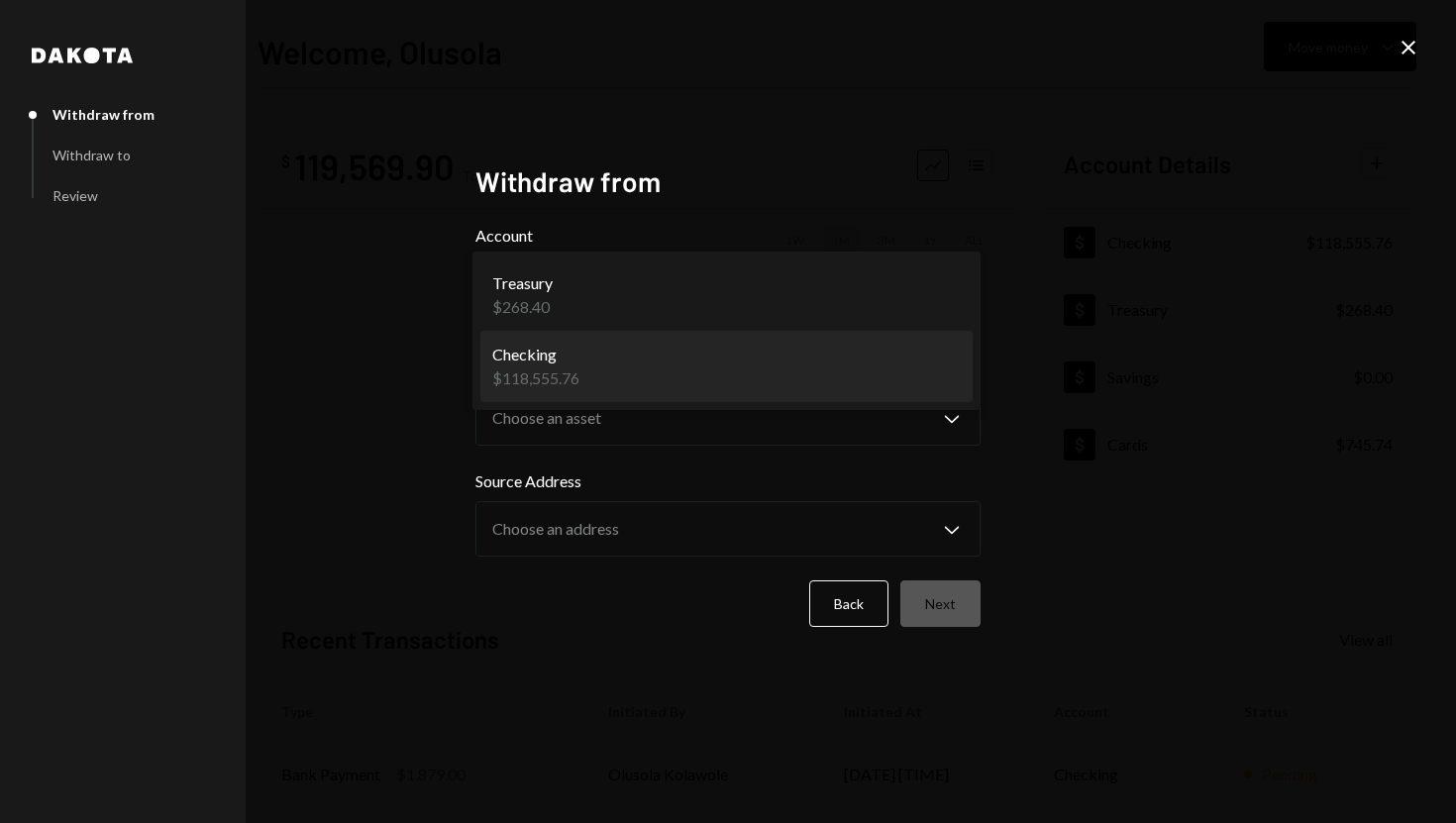 select on "**********" 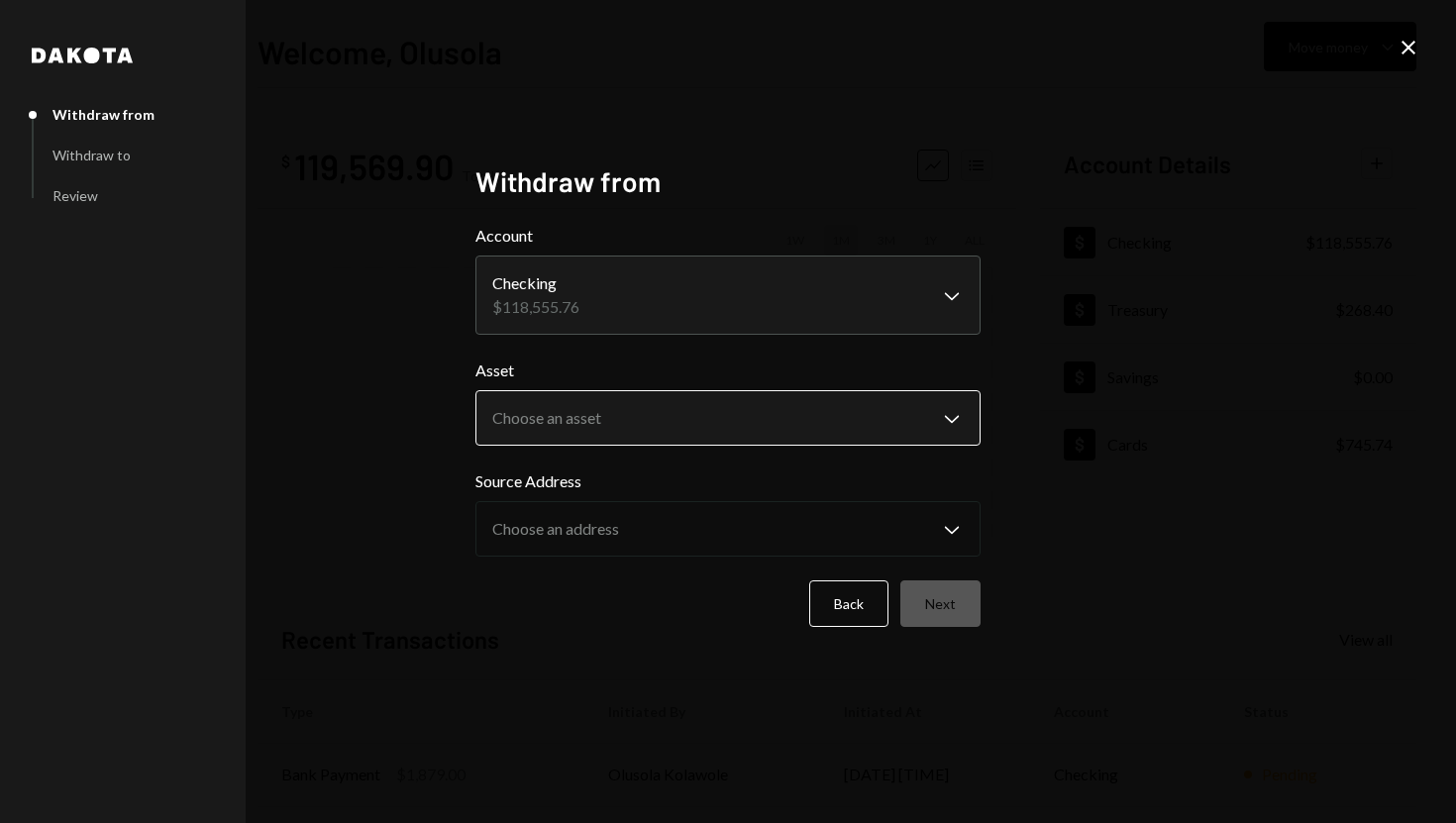 click on "S SPARK TECH HUB Caret Down Home Home Inbox Inbox Activities Transactions Accounts Accounts Caret Down Checking [CURRENCY][AMOUNT] Treasury [CURRENCY][AMOUNT] Savings [CURRENCY][AMOUNT] Cards [CURRENCY][AMOUNT] Dollar Rewards User Recipients Team Team Welcome, [FIRST] Move money Caret Down $ [AMOUNT] Total Graph Accounts 1W 1M 3M 1Y ALL Account Details Plus Dollar Checking [CURRENCY][AMOUNT] Dollar Treasury [CURRENCY][AMOUNT] Dollar Savings [CURRENCY][AMOUNT] Dollar Cards [CURRENCY][AMOUNT] Recent Transactions View all Type Initiated By Initiated At Account Status Bank Payment [CURRENCY][AMOUNT] [FIRST] [LAST] [DATE] [TIME] Checking Pending Card Transaction [CURRENCY][AMOUNT] Company Utilities [DATE] [TIME] Organization Pending Withdrawal [AMOUNT] USDC [FIRST] [LAST] Checking Completed Deposit [AMOUNT] USDC 0x[UUID] Copy [DATE] [TIME] Checking Completed Withdrawal [AMOUNT] USDC [FIRST] [LAST] [DATE] [TIME] Checking Completed Welcome, [FIRST] - Dakota Dakota Withdraw from Withdraw to Review Withdraw from Account Choose an account Chevron Down Asset Choose an asset Back" at bounding box center [728, 411] 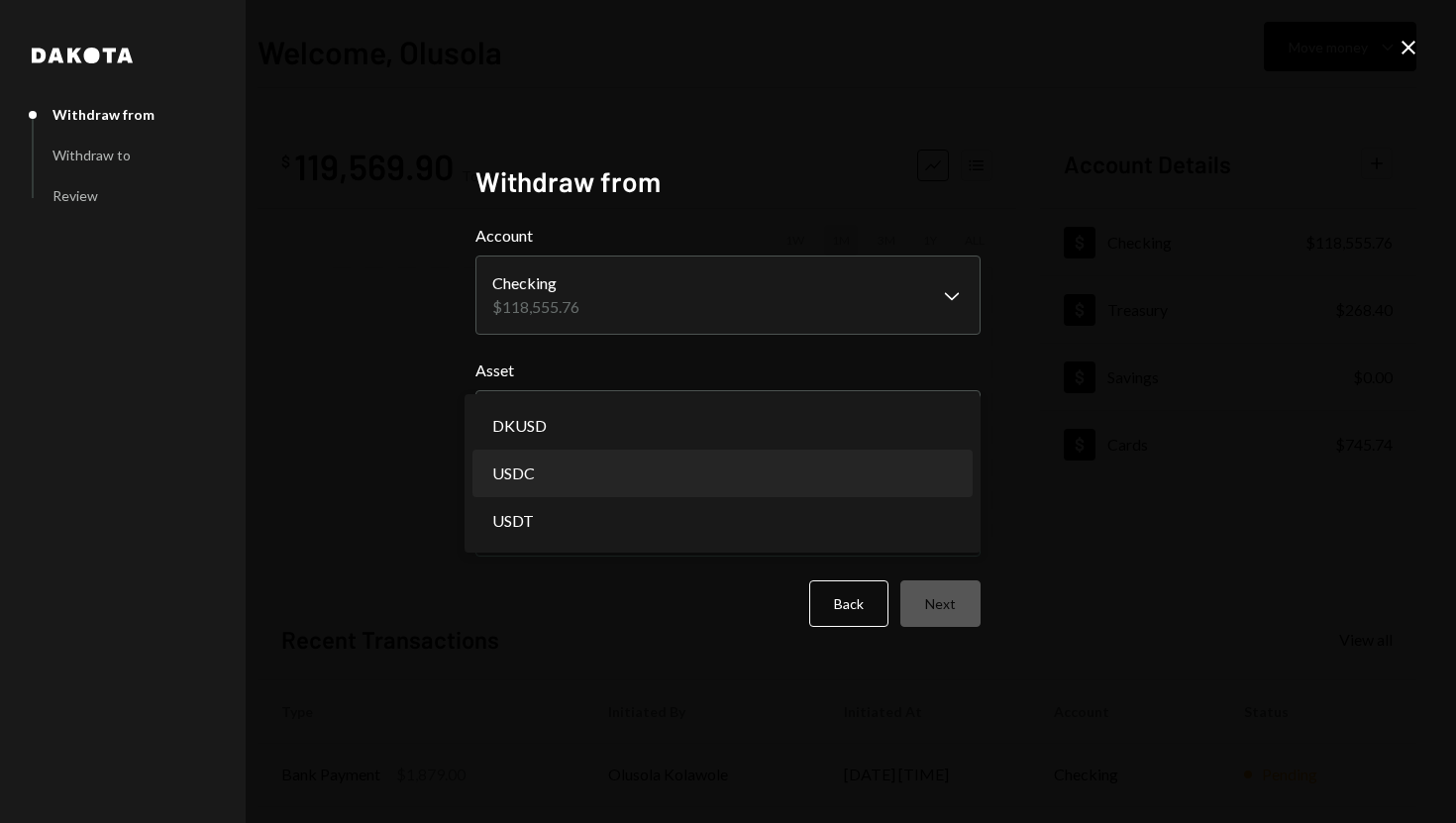 select on "****" 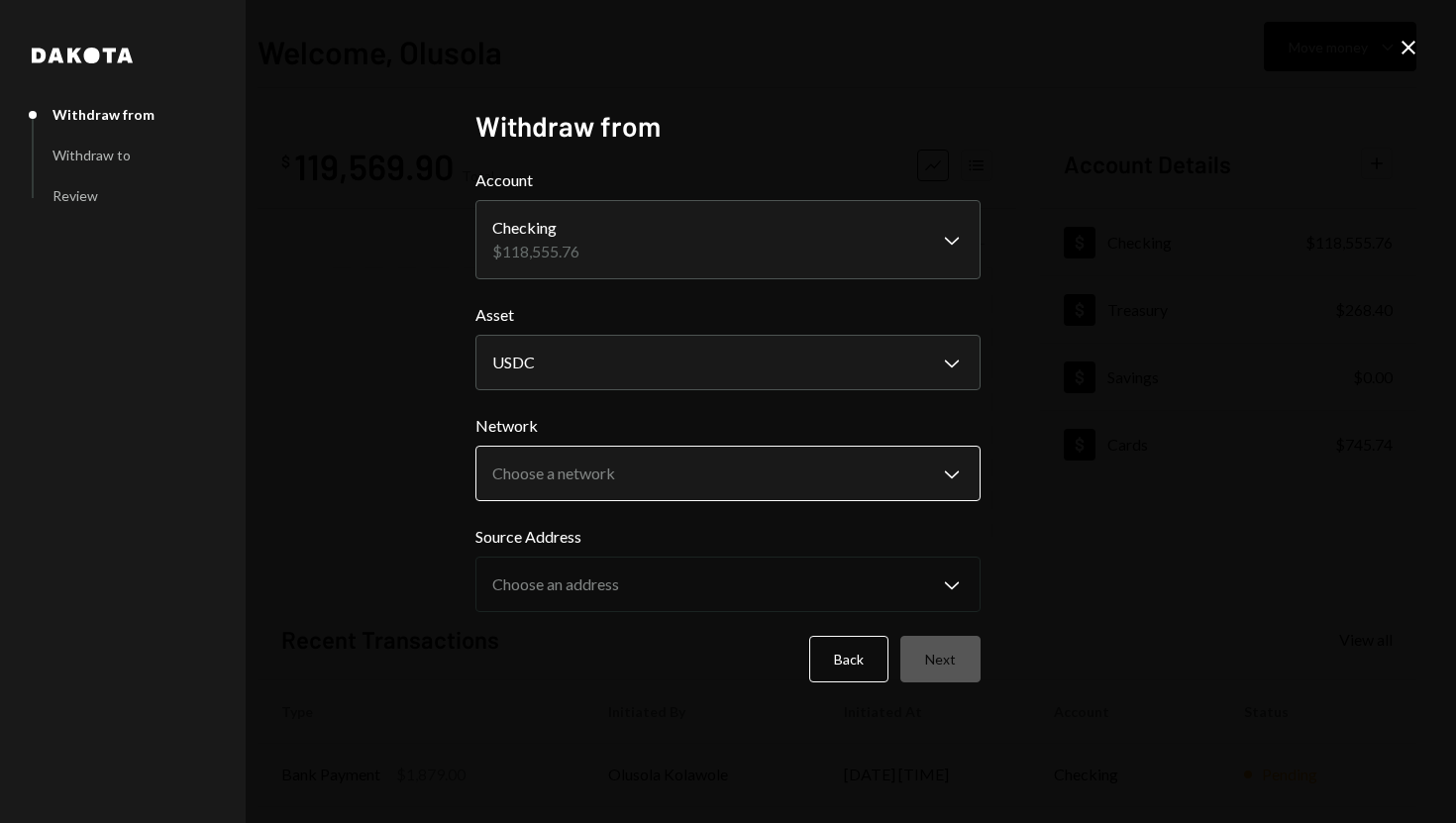 click on "S SPARK TECH HUB Caret Down Home Home Inbox Inbox Activities Transactions Accounts Accounts Caret Down Checking [CURRENCY][AMOUNT] Treasury [CURRENCY][AMOUNT] Savings [CURRENCY][AMOUNT] Cards [CURRENCY][AMOUNT] Dollar Rewards User Recipients Team Team Welcome, [FIRST] Move money Caret Down $ [AMOUNT] Total Graph Accounts 1W 1M 3M 1Y ALL Account Details Plus Dollar Checking [CURRENCY][AMOUNT] Dollar Treasury [CURRENCY][AMOUNT] Dollar Savings [CURRENCY][AMOUNT] Dollar Cards [CURRENCY][AMOUNT] Recent Transactions View all Type Initiated By Initiated At Account Status Bank Payment [CURRENCY][AMOUNT] [FIRST] [LAST] [DATE] [TIME] Checking Pending Card Transaction [CURRENCY][AMOUNT] Company Utilities [DATE] [TIME] Organization Pending Withdrawal [AMOUNT] USDC [FIRST] [LAST] Checking Completed Deposit [AMOUNT] USDC 0x[UUID] Copy [DATE] [TIME] Checking Completed Withdrawal [AMOUNT] USDC [FIRST] [LAST] [DATE] [TIME] Checking Completed Welcome, [FIRST] - Dakota Dakota Withdraw from Withdraw to Review Withdraw from Account Choose an account Chevron Down Asset Choose an asset Back" at bounding box center [728, 411] 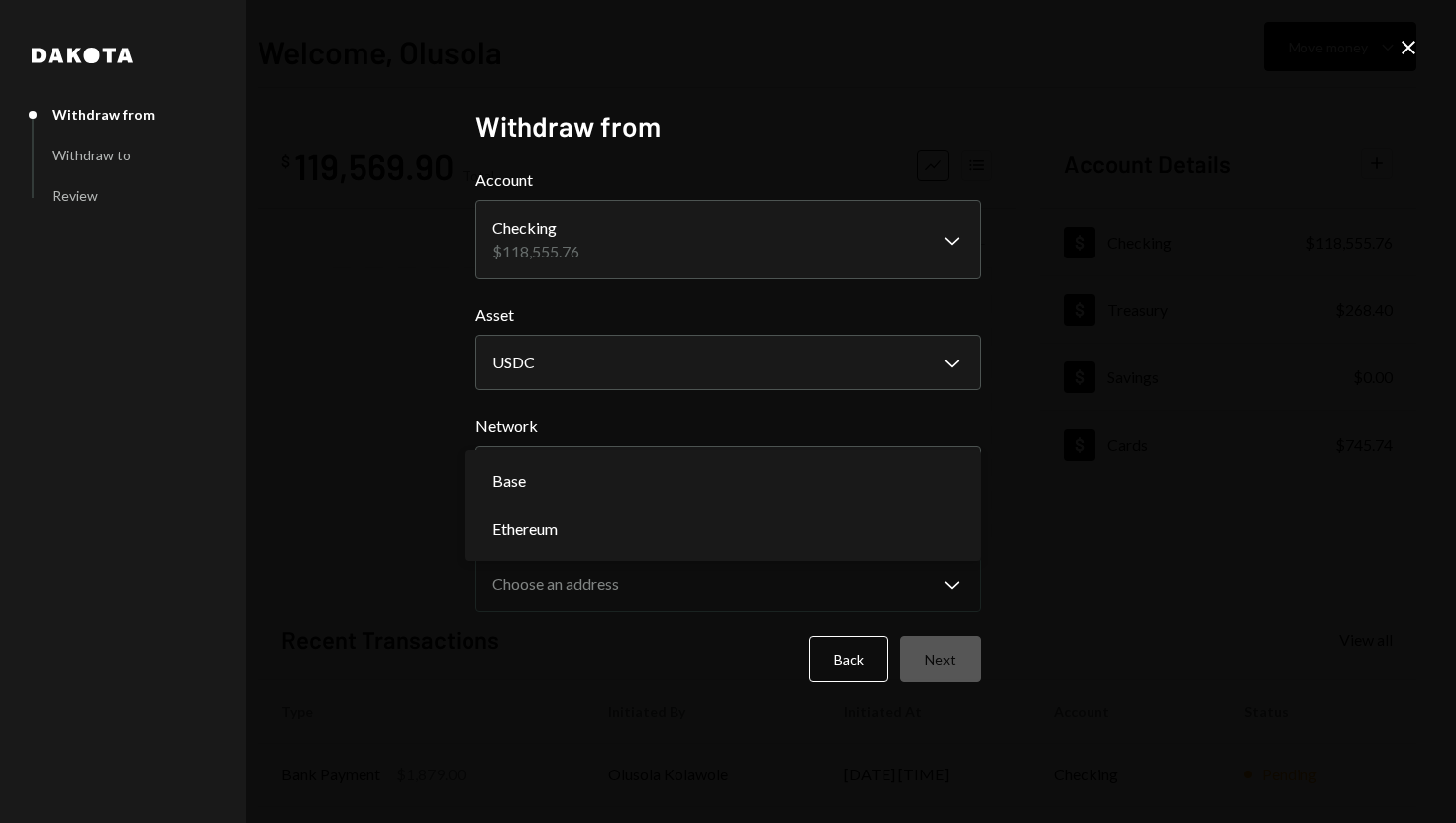 click on "Base Ethereum" at bounding box center (722, 505) 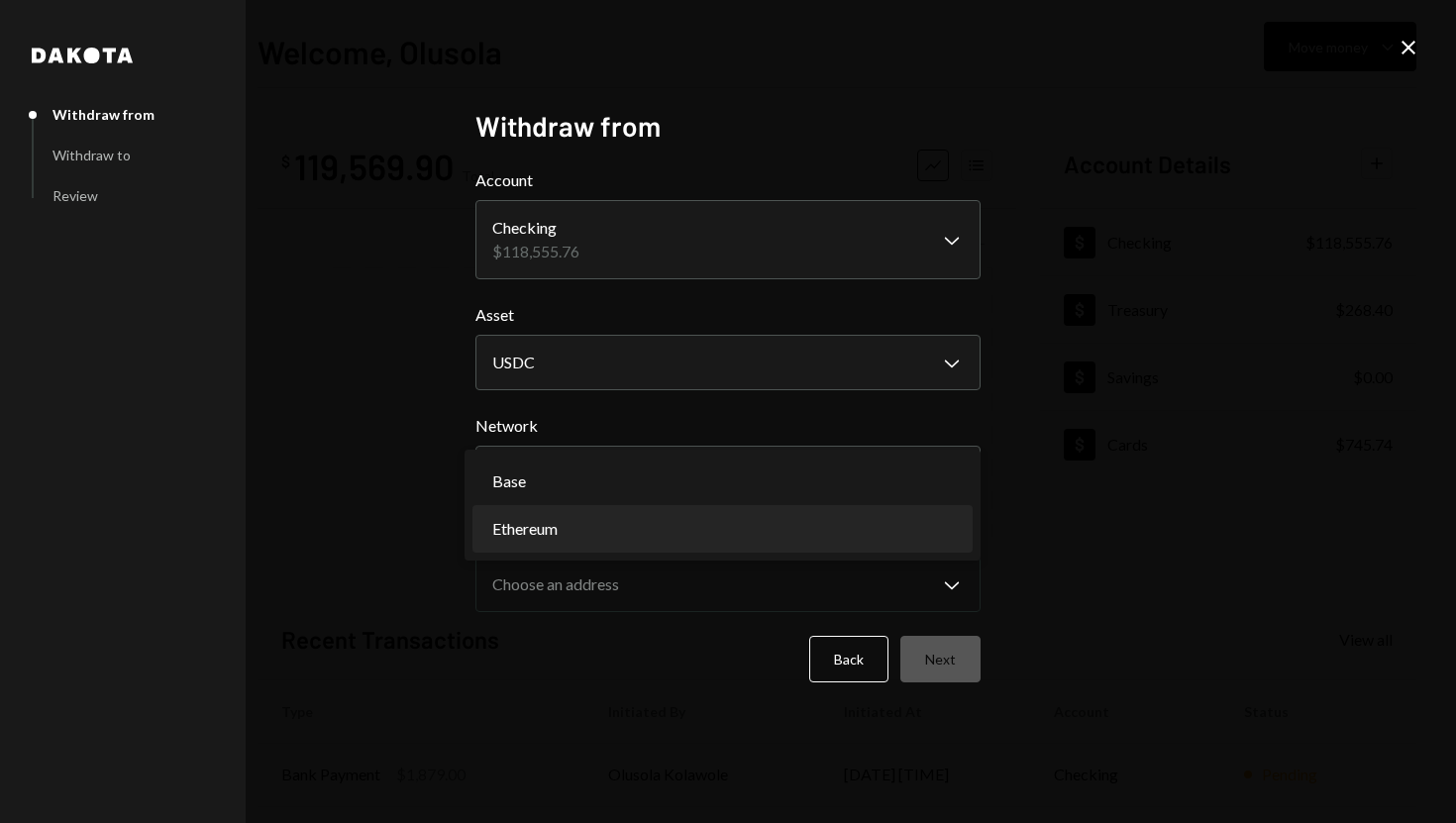 select on "**********" 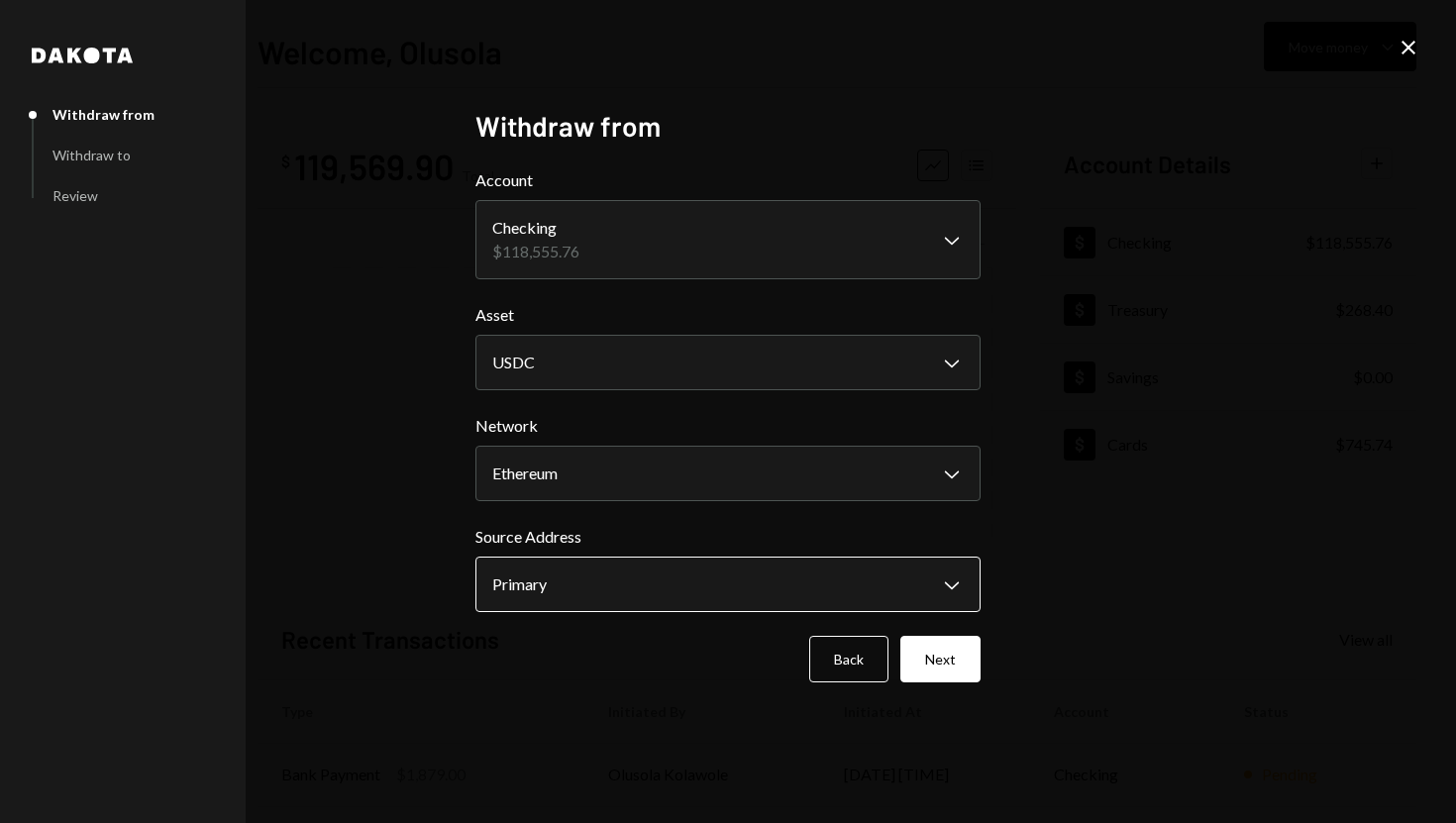 click on "S SPARK TECH HUB Caret Down Home Home Inbox Inbox Activities Transactions Accounts Accounts Caret Down Checking [CURRENCY][AMOUNT] Treasury [CURRENCY][AMOUNT] Savings [CURRENCY][AMOUNT] Cards [CURRENCY][AMOUNT] Dollar Rewards User Recipients Team Team Welcome, [FIRST] Move money Caret Down $ [AMOUNT] Total Graph Accounts 1W 1M 3M 1Y ALL Account Details Plus Dollar Checking [CURRENCY][AMOUNT] Dollar Treasury [CURRENCY][AMOUNT] Dollar Savings [CURRENCY][AMOUNT] Dollar Cards [CURRENCY][AMOUNT] Recent Transactions View all Type Initiated By Initiated At Account Status Bank Payment [CURRENCY][AMOUNT] [FIRST] [LAST] [DATE] [TIME] Checking Pending Card Transaction [CURRENCY][AMOUNT] Company Utilities [DATE] [TIME] Organization Pending Withdrawal [AMOUNT] USDC [FIRST] [LAST] Checking Completed Deposit [AMOUNT] USDC 0x[UUID] Copy [DATE] [TIME] Checking Completed Withdrawal [AMOUNT] USDC [FIRST] [LAST] [DATE] [TIME] Checking Completed Welcome, [FIRST] - Dakota Dakota Withdraw from Withdraw to Review Withdraw from Account Choose an account Chevron Down Asset Choose an asset Back" at bounding box center (728, 411) 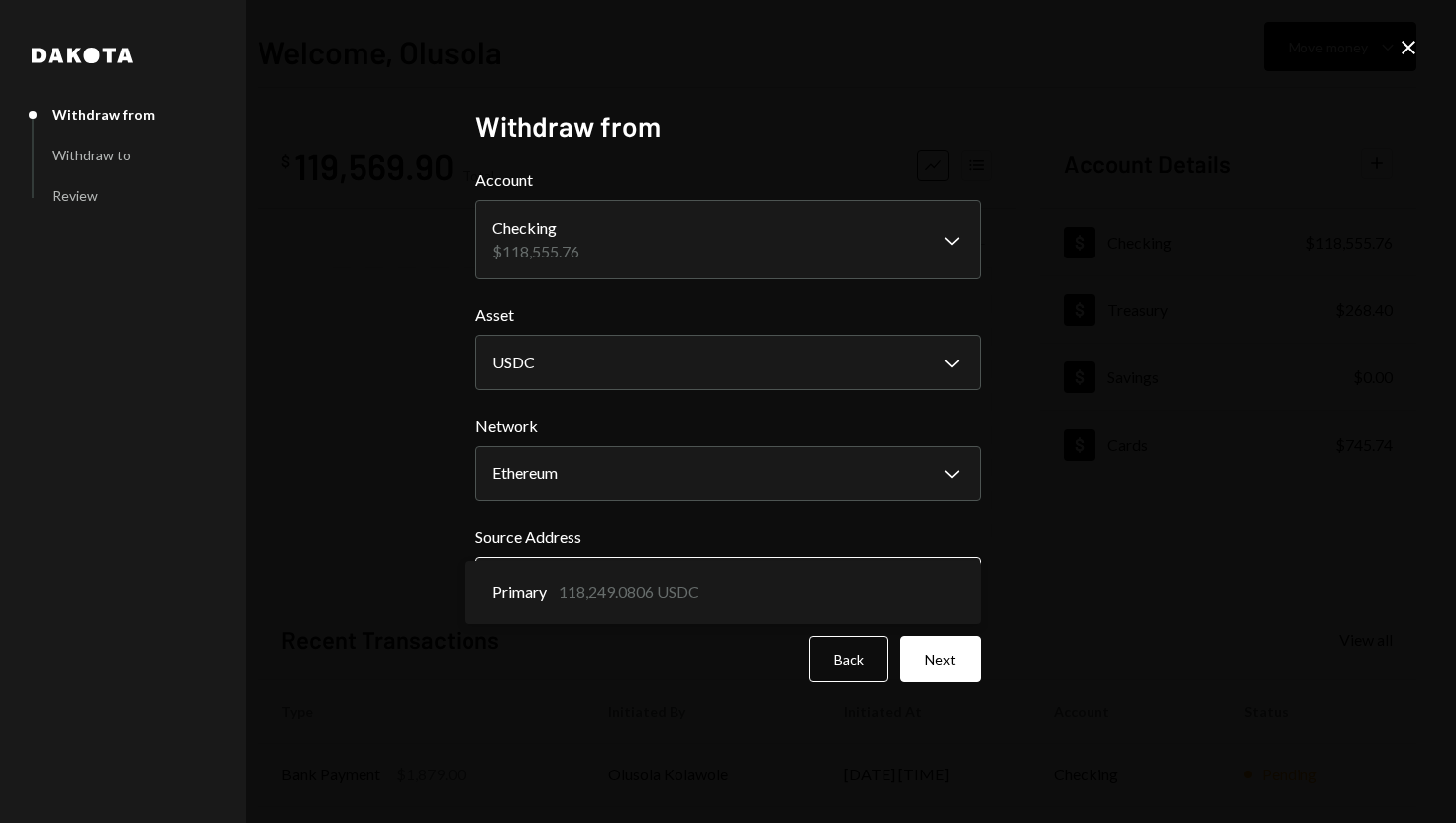 click on "Primary 118,249.0806  USDC" at bounding box center [722, 592] 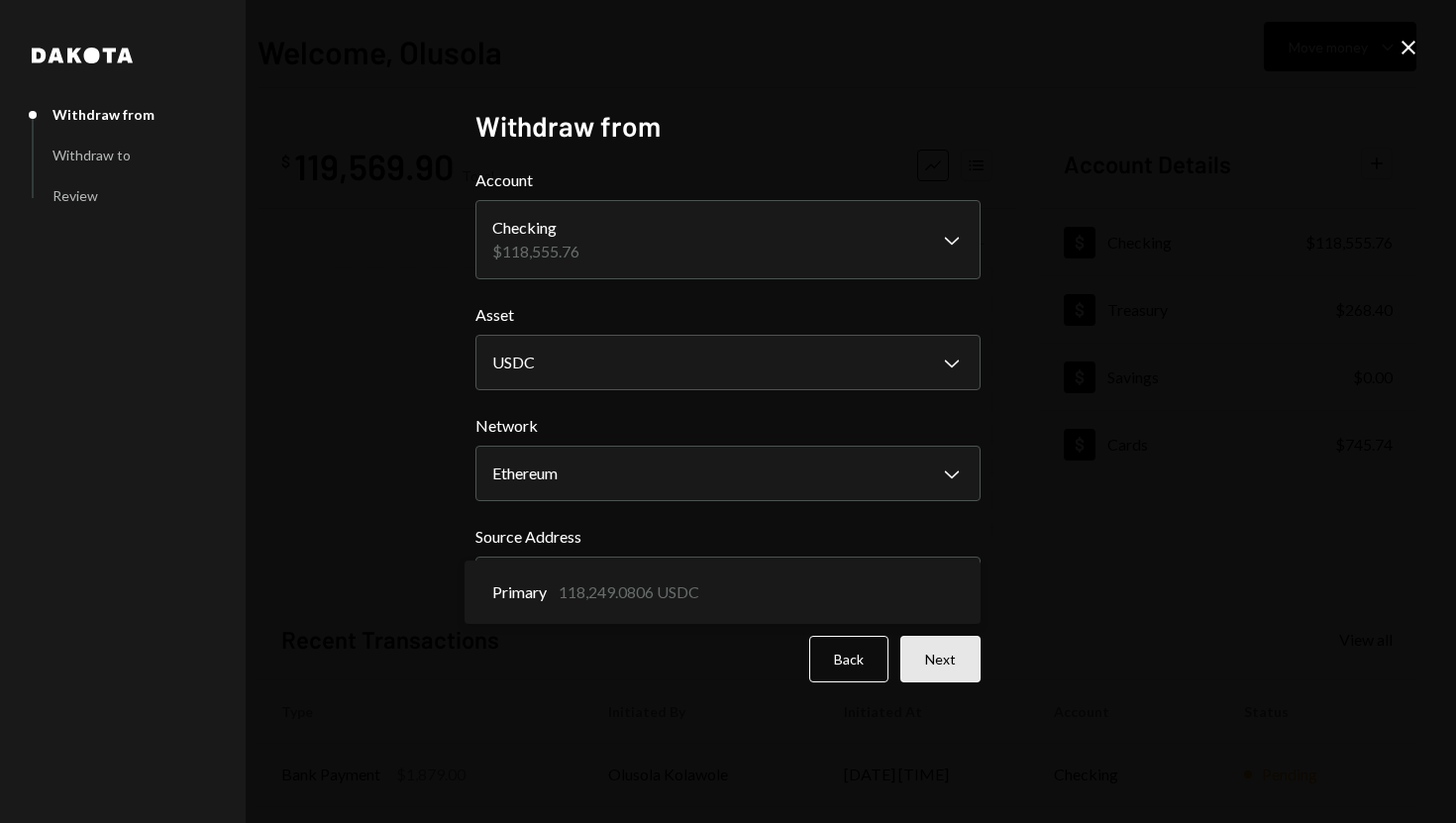 click on "Next" at bounding box center (940, 659) 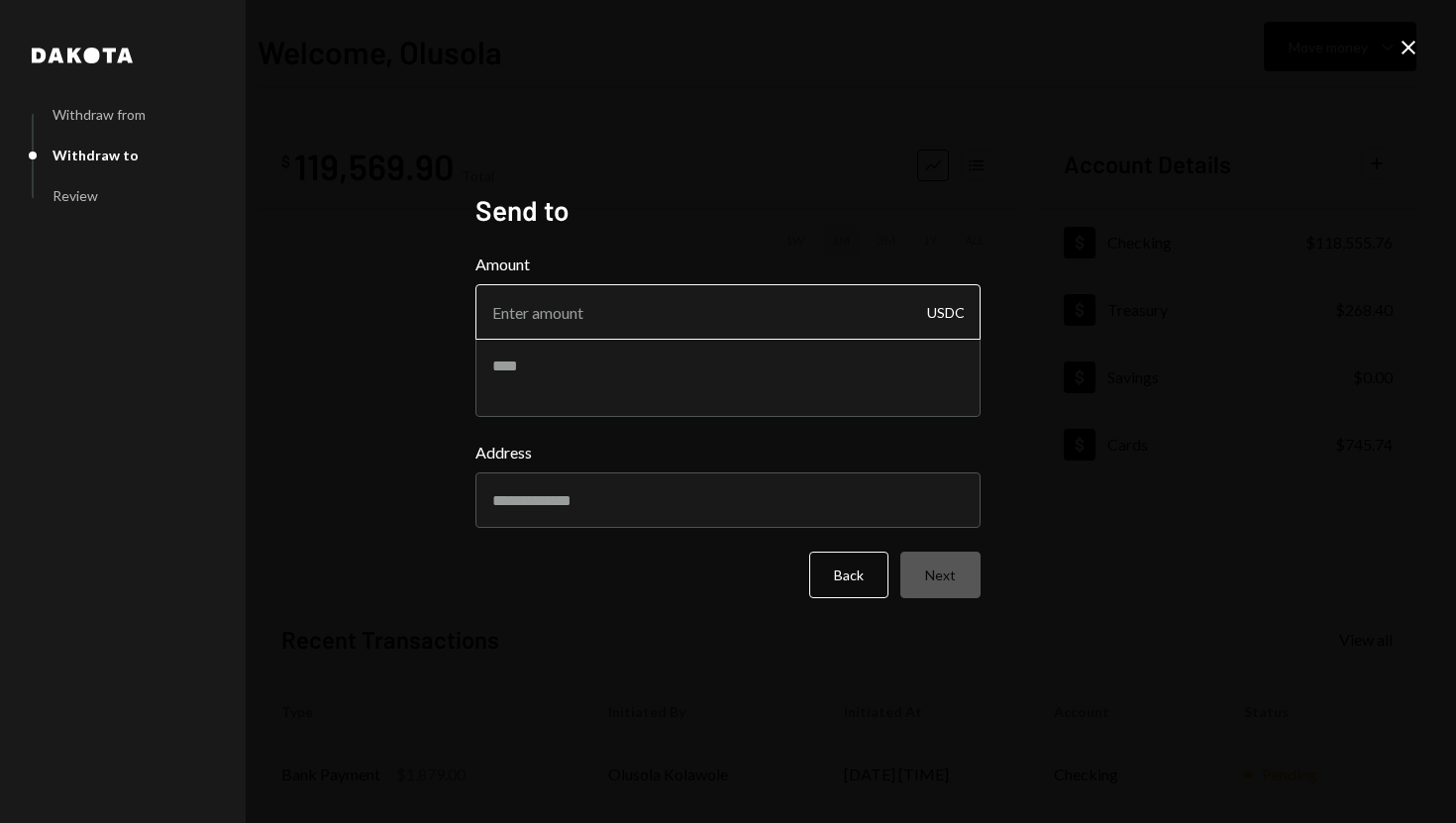 click on "Amount" at bounding box center [728, 312] 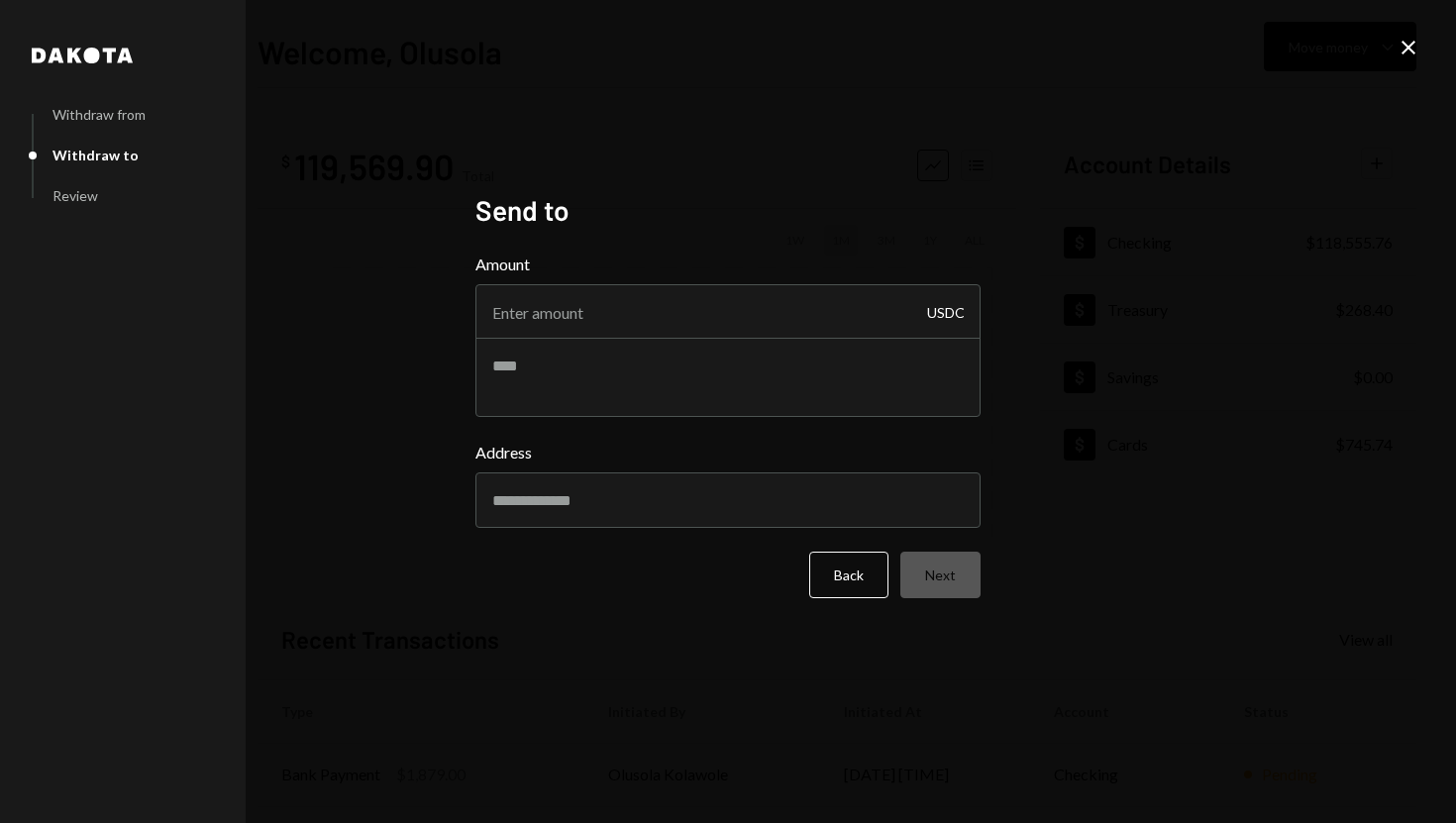 scroll, scrollTop: 0, scrollLeft: 0, axis: both 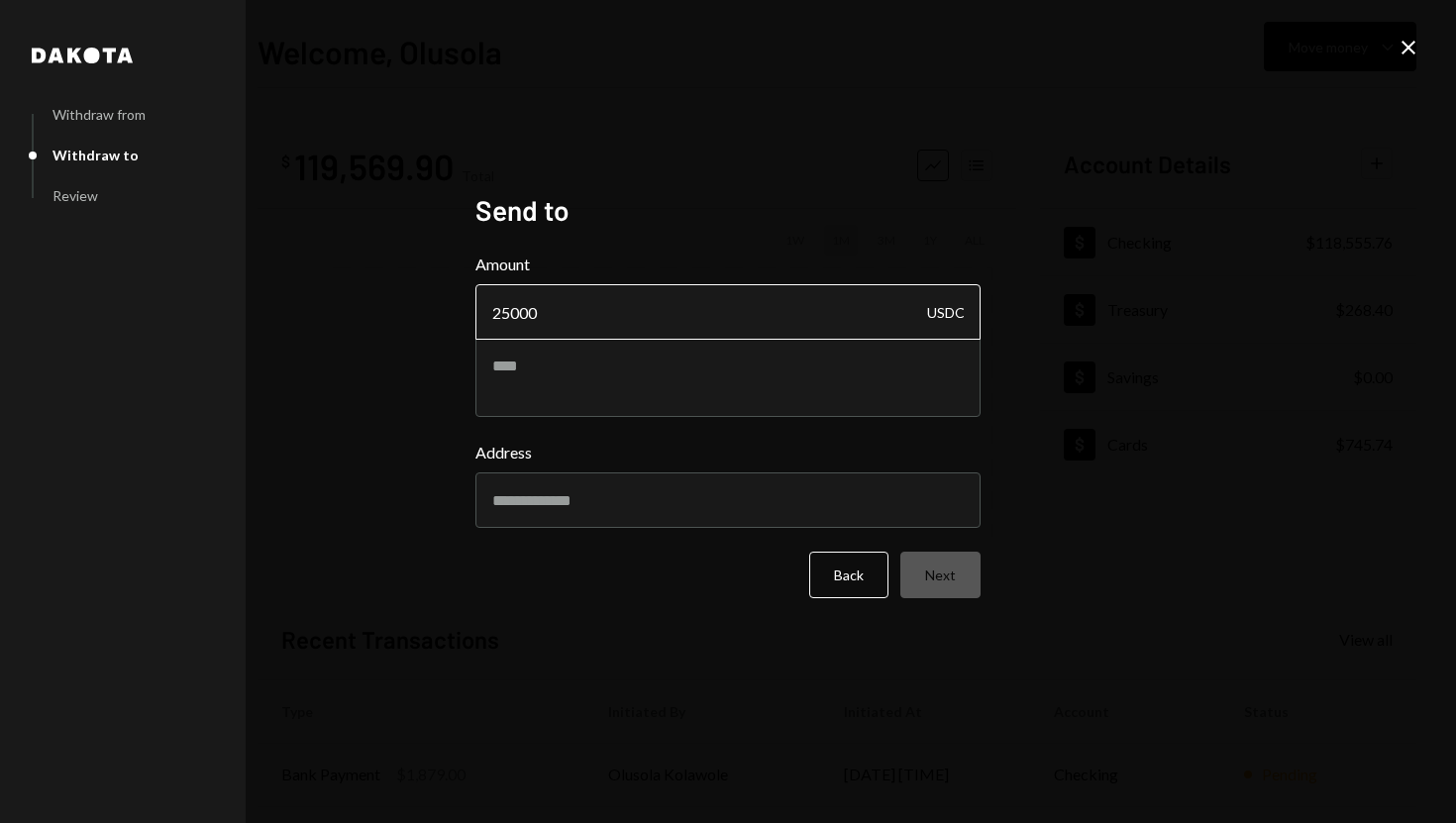 click on "25000" at bounding box center (728, 312) 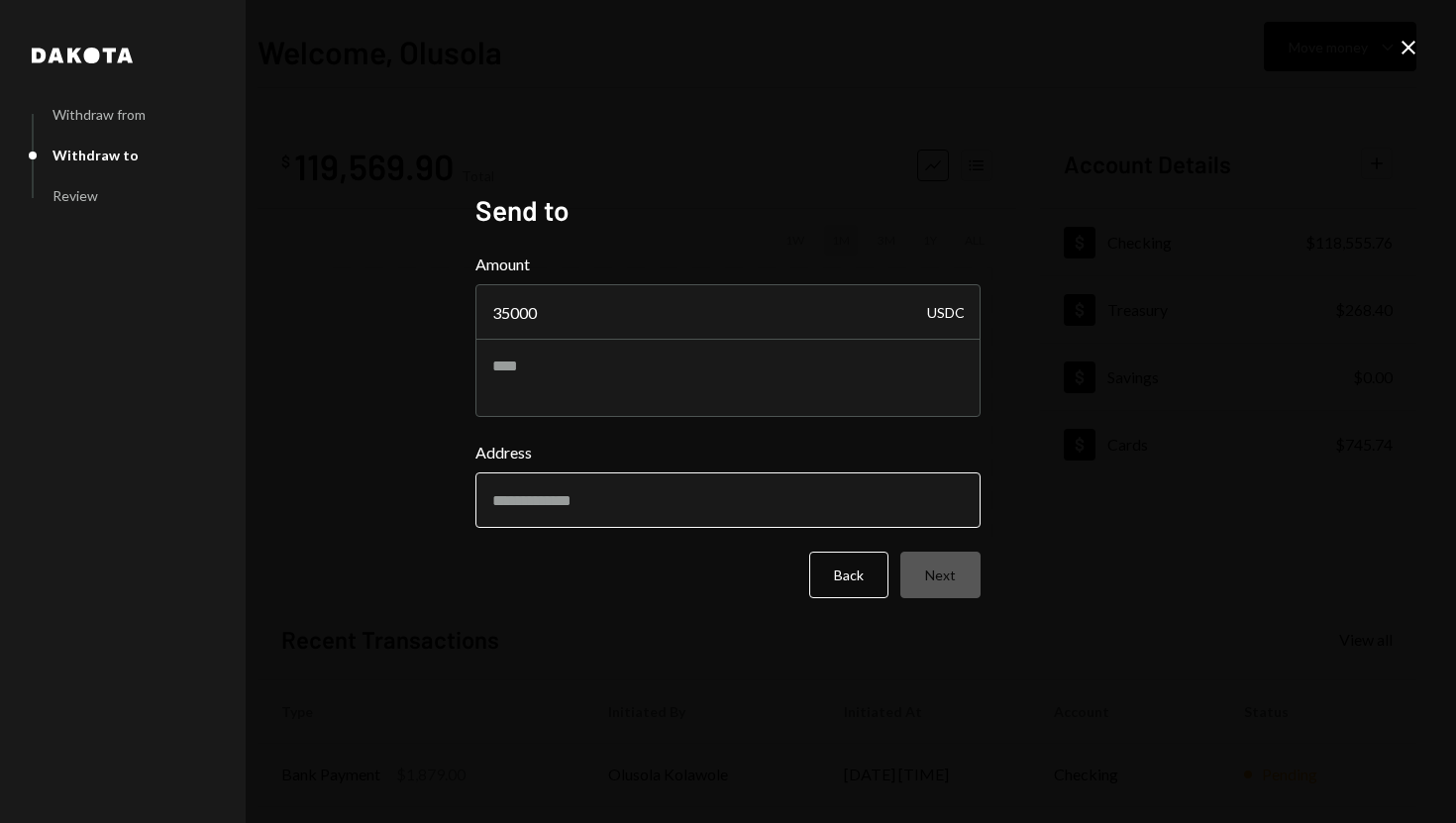 type on "35000" 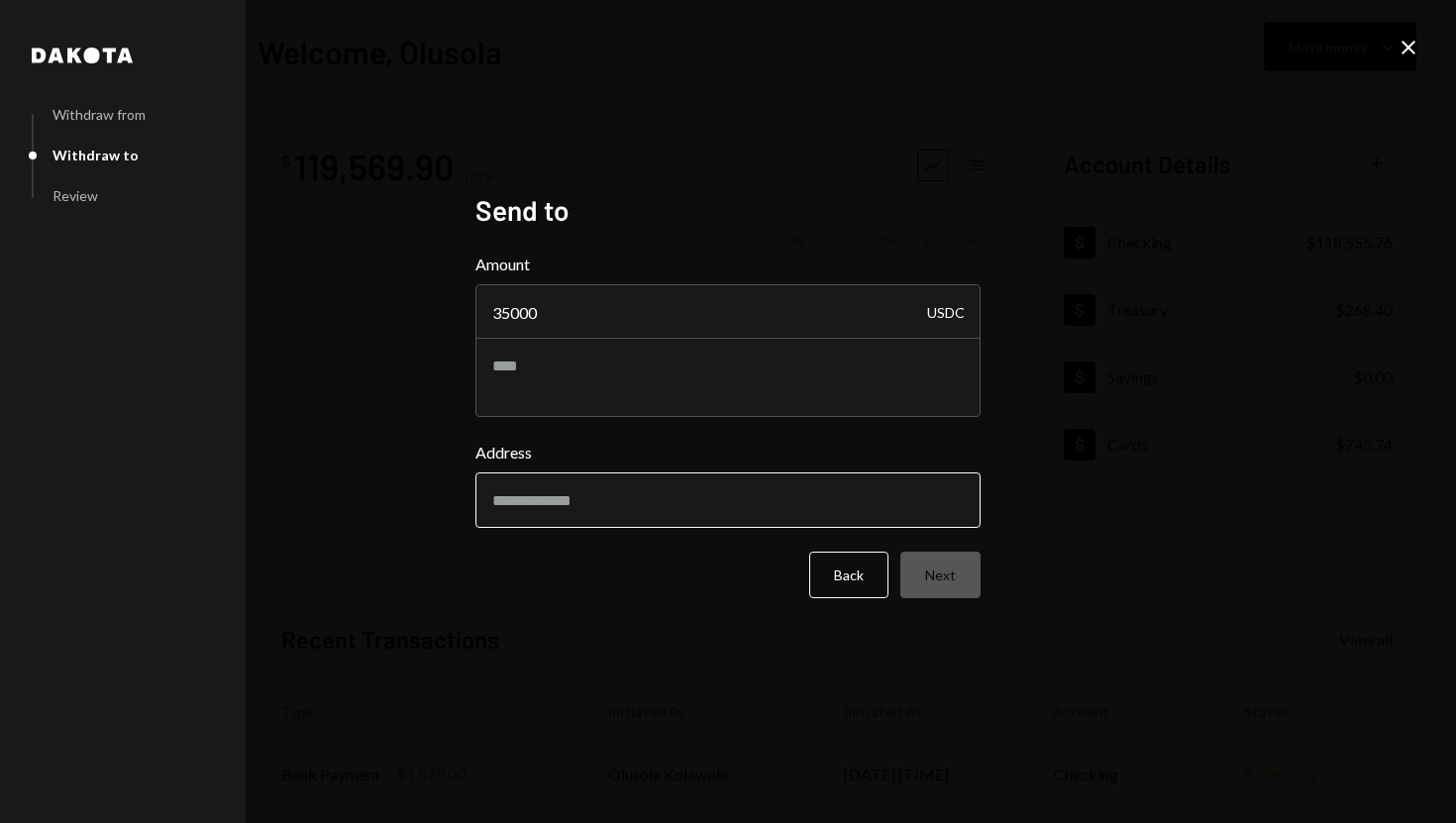 click on "Address" at bounding box center [728, 500] 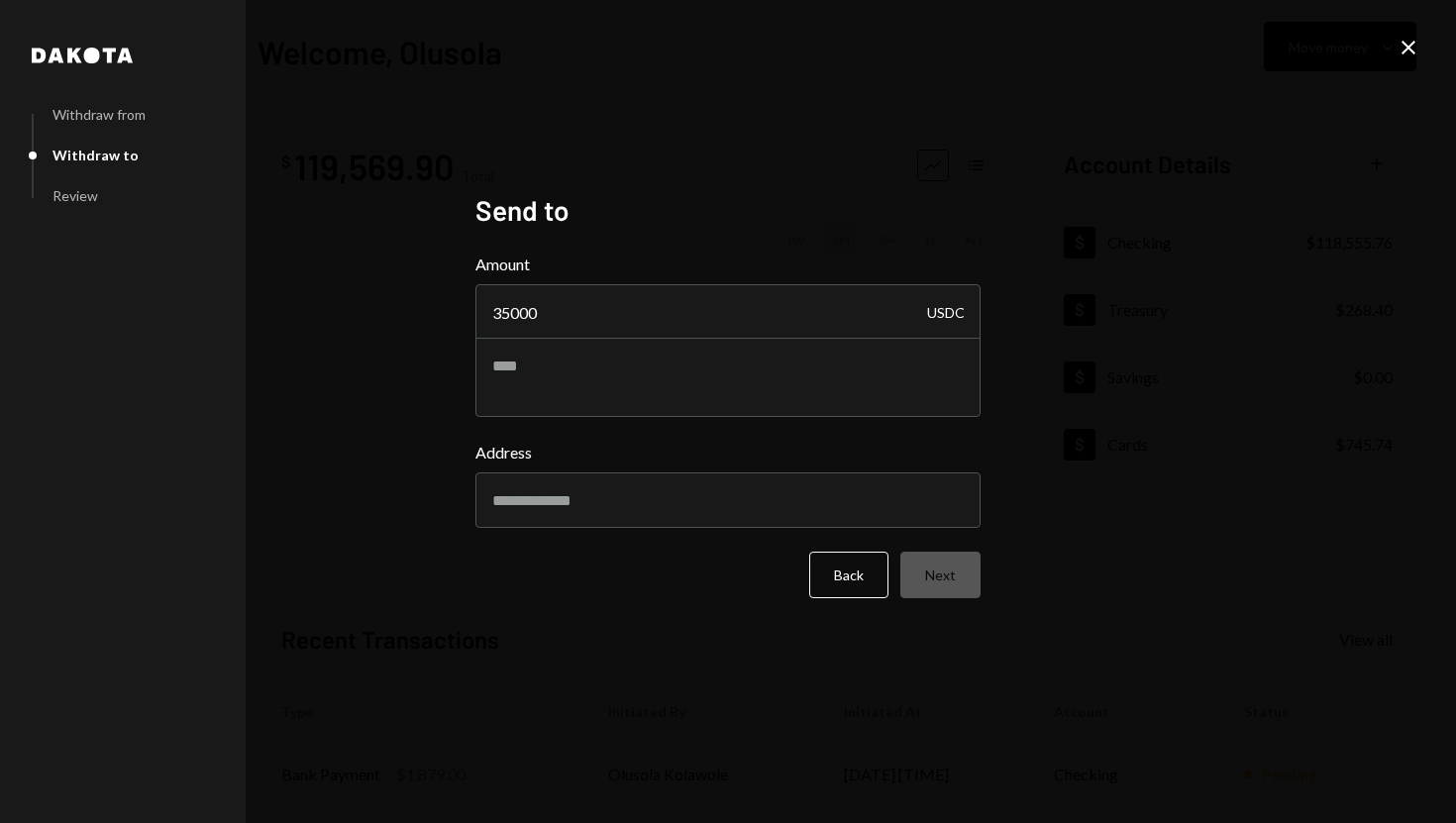 type on "**********" 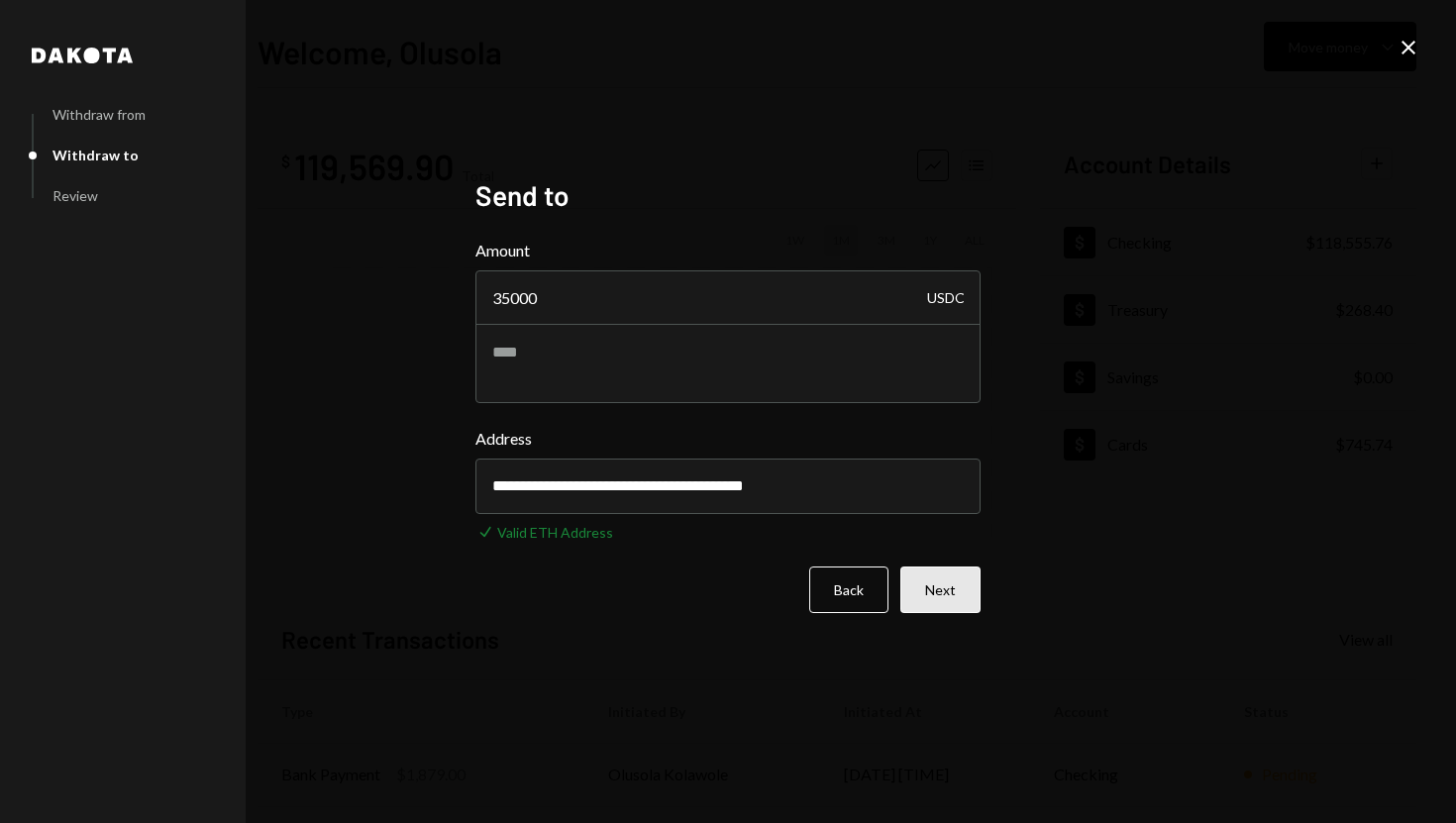 click on "Next" at bounding box center [940, 589] 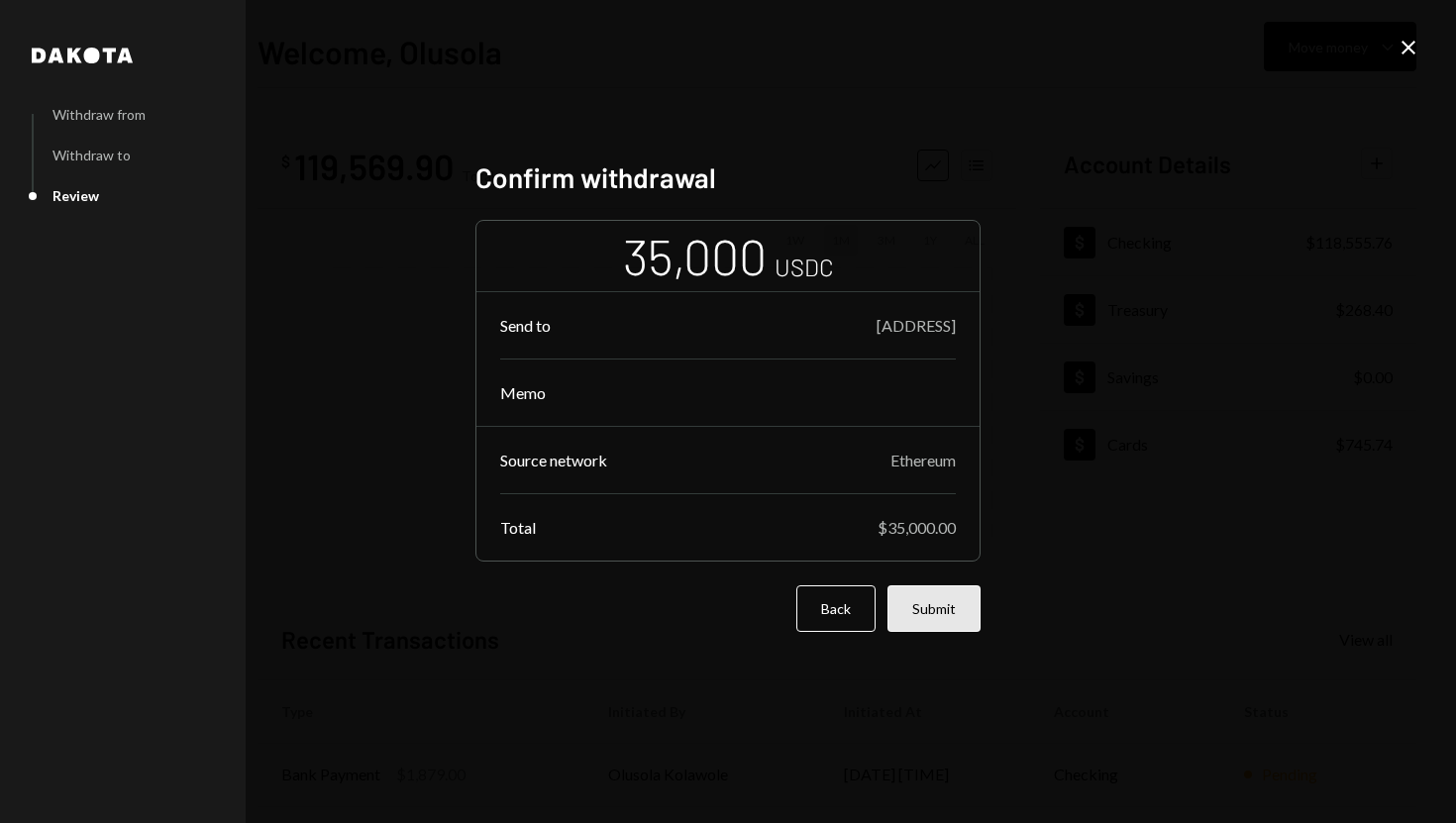 click on "Submit" at bounding box center [934, 608] 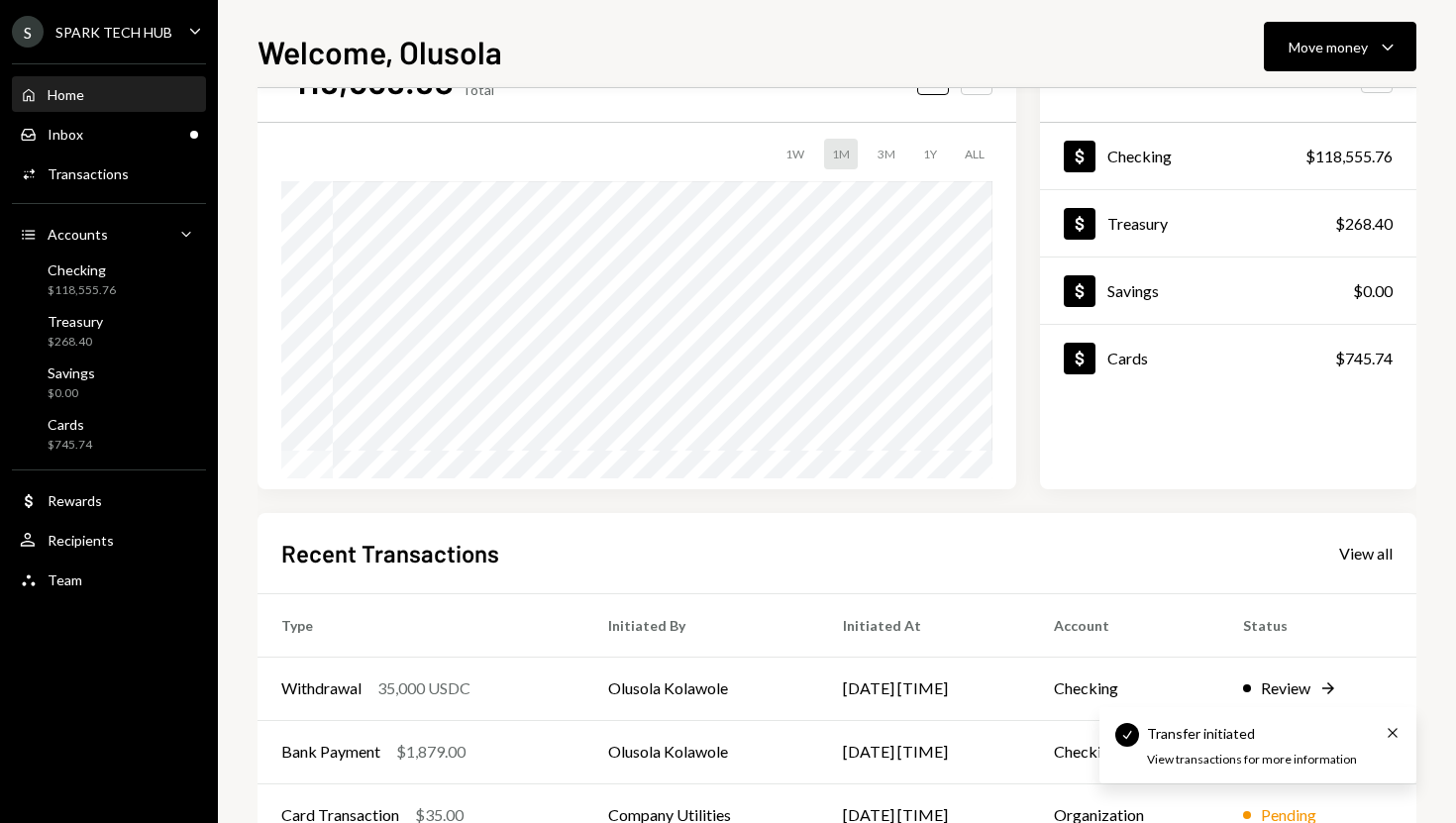 scroll, scrollTop: 92, scrollLeft: 0, axis: vertical 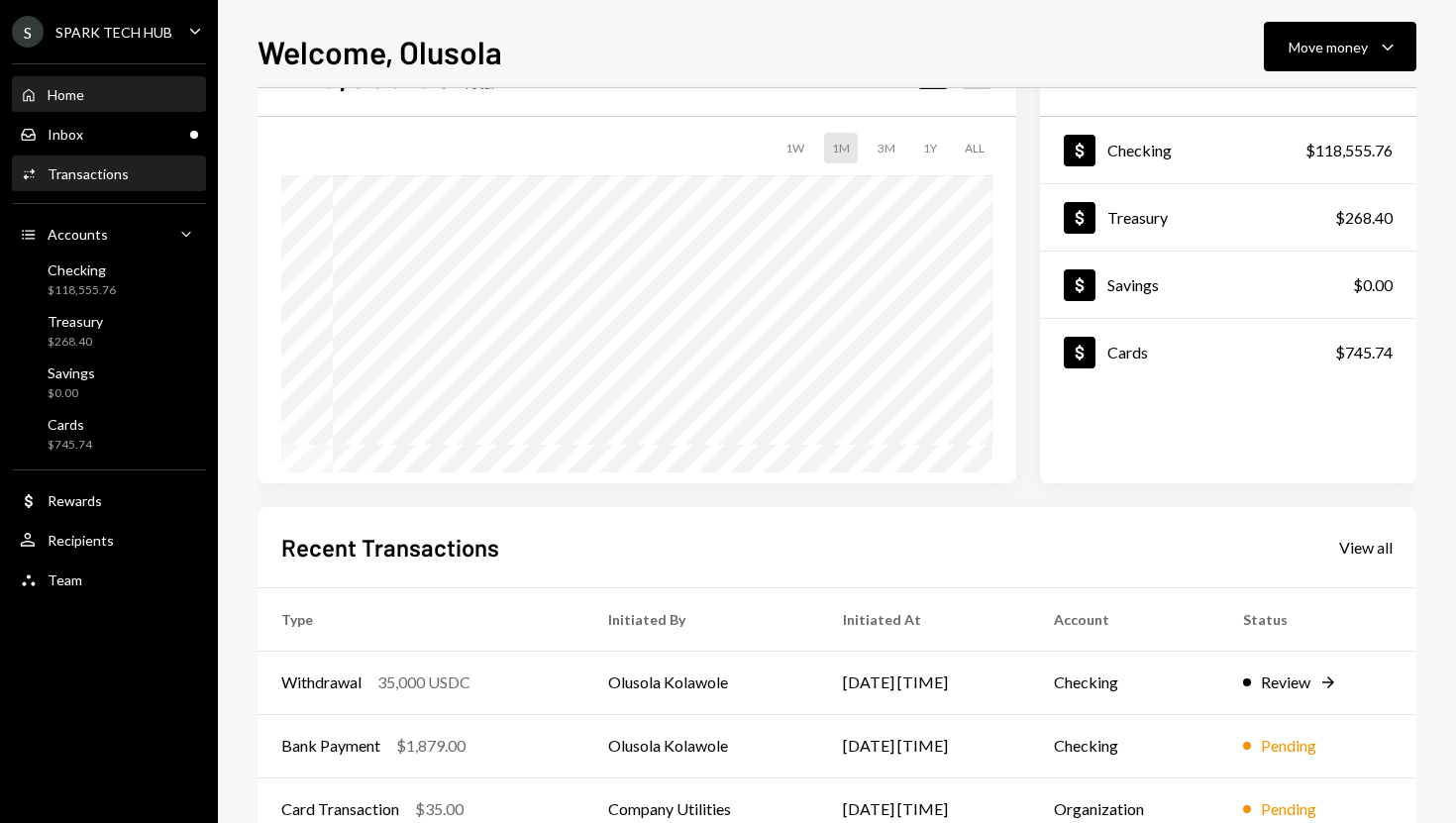 click on "Activities Transactions" at bounding box center [109, 174] 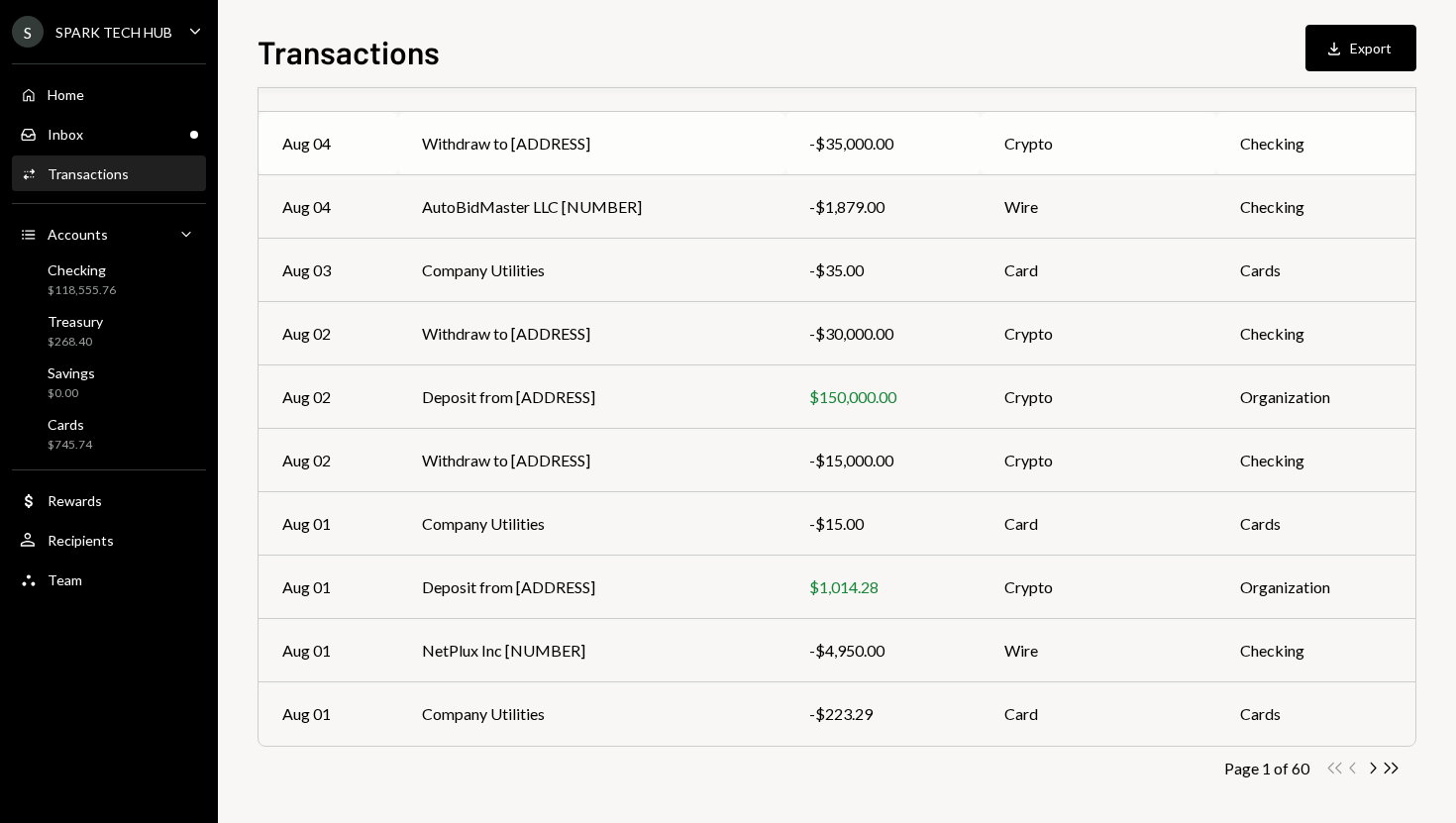 scroll, scrollTop: 211, scrollLeft: 0, axis: vertical 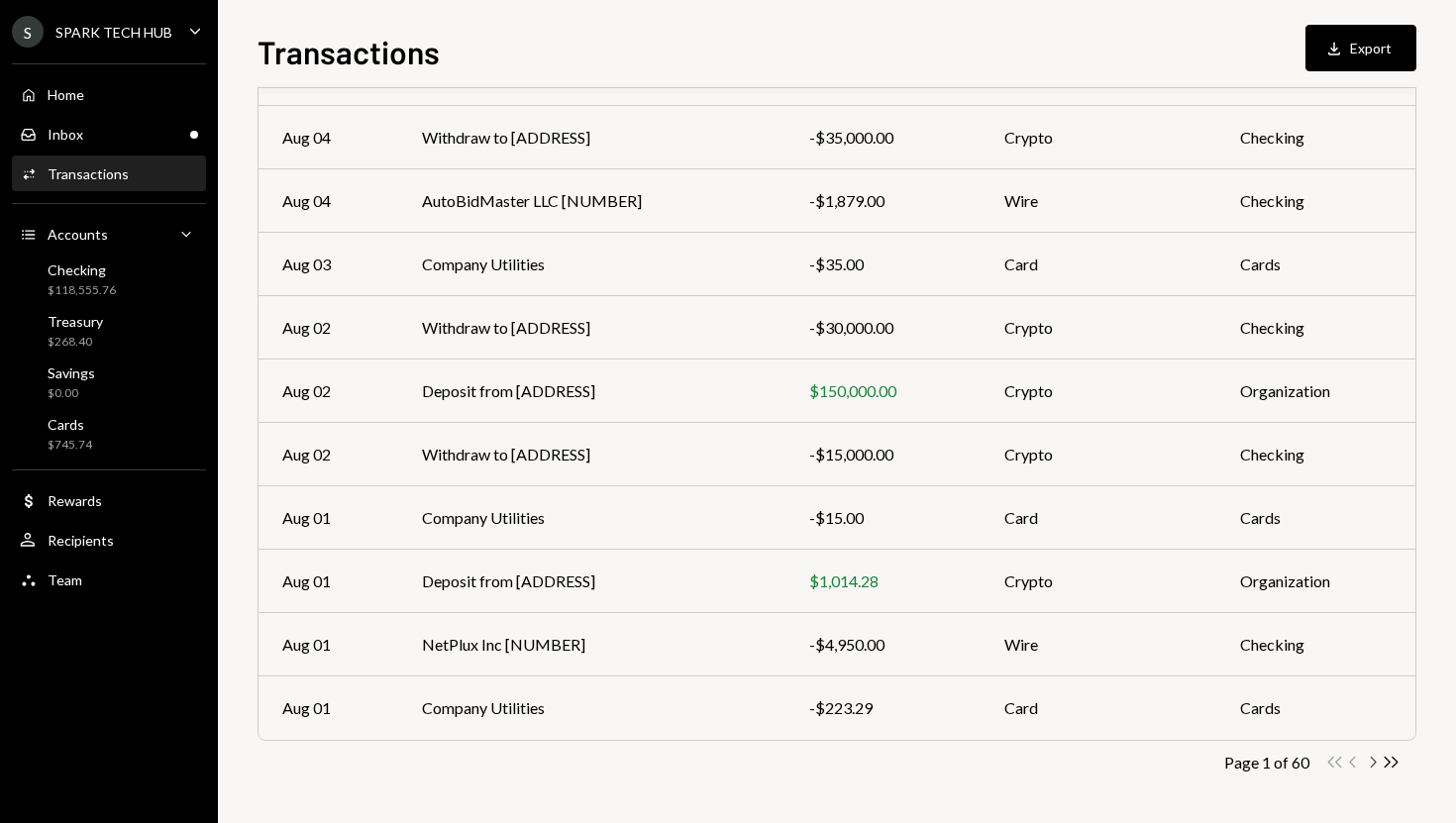 click 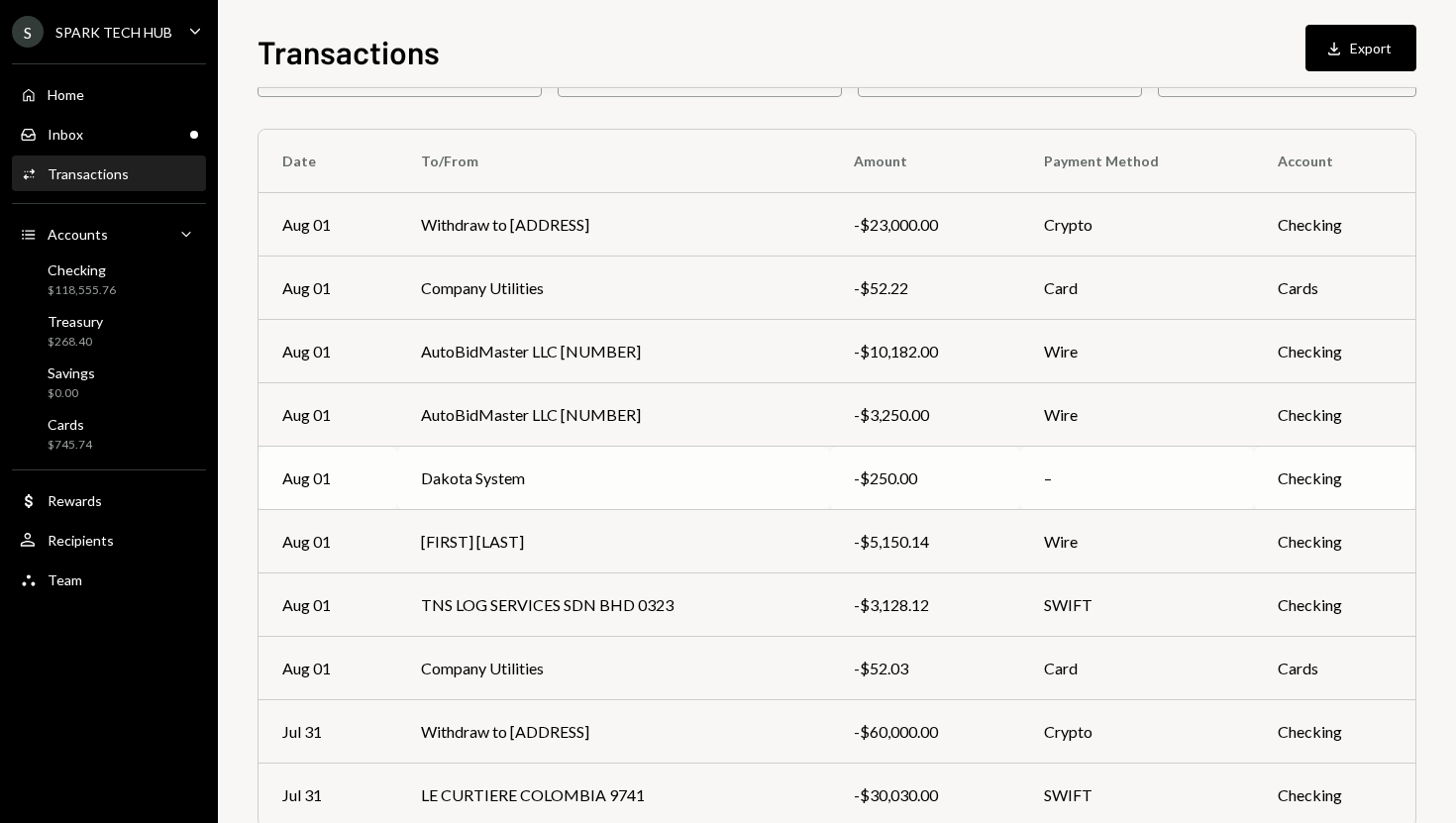 scroll, scrollTop: 128, scrollLeft: 0, axis: vertical 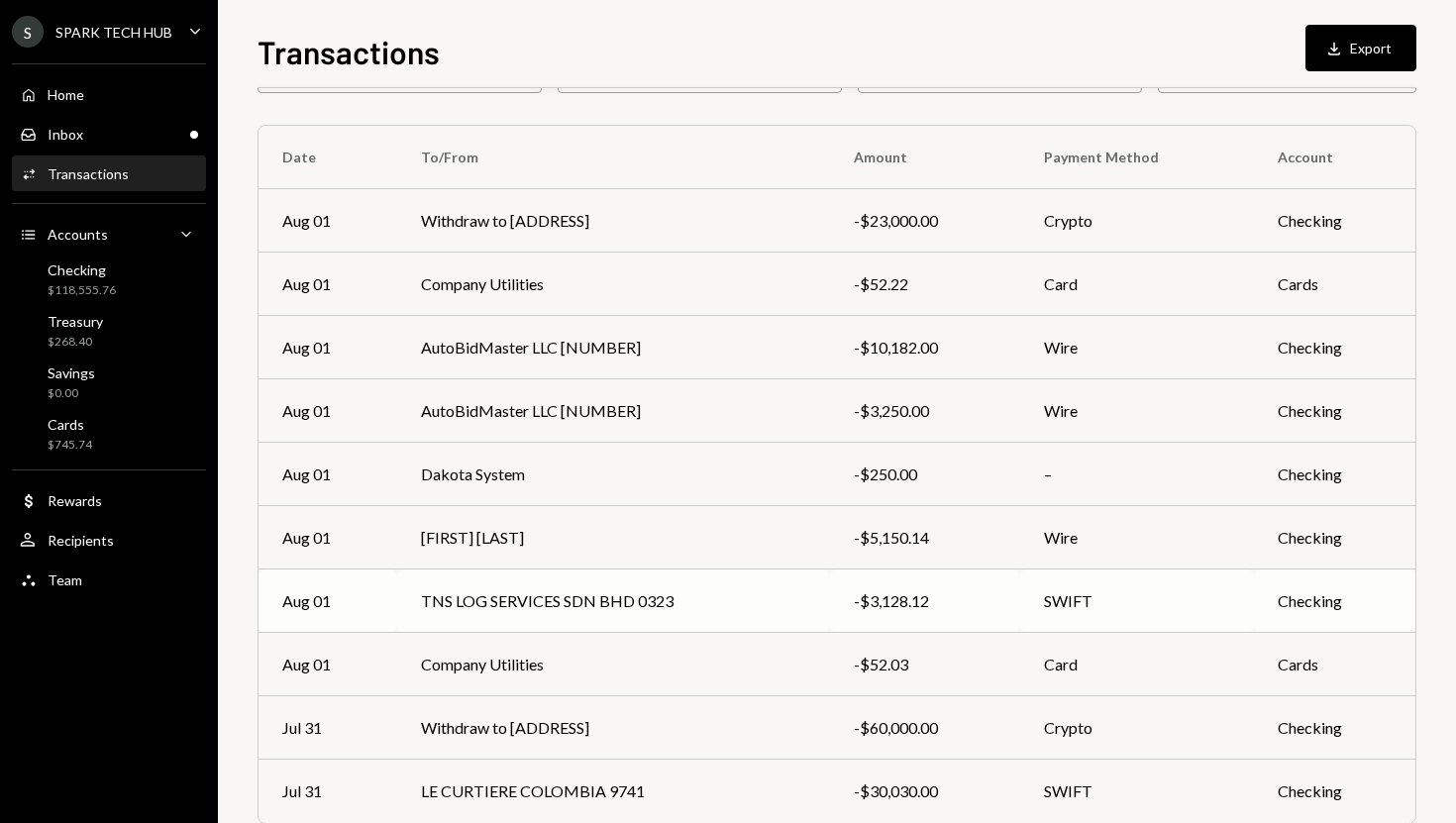 click on "SWIFT" at bounding box center (1137, 601) 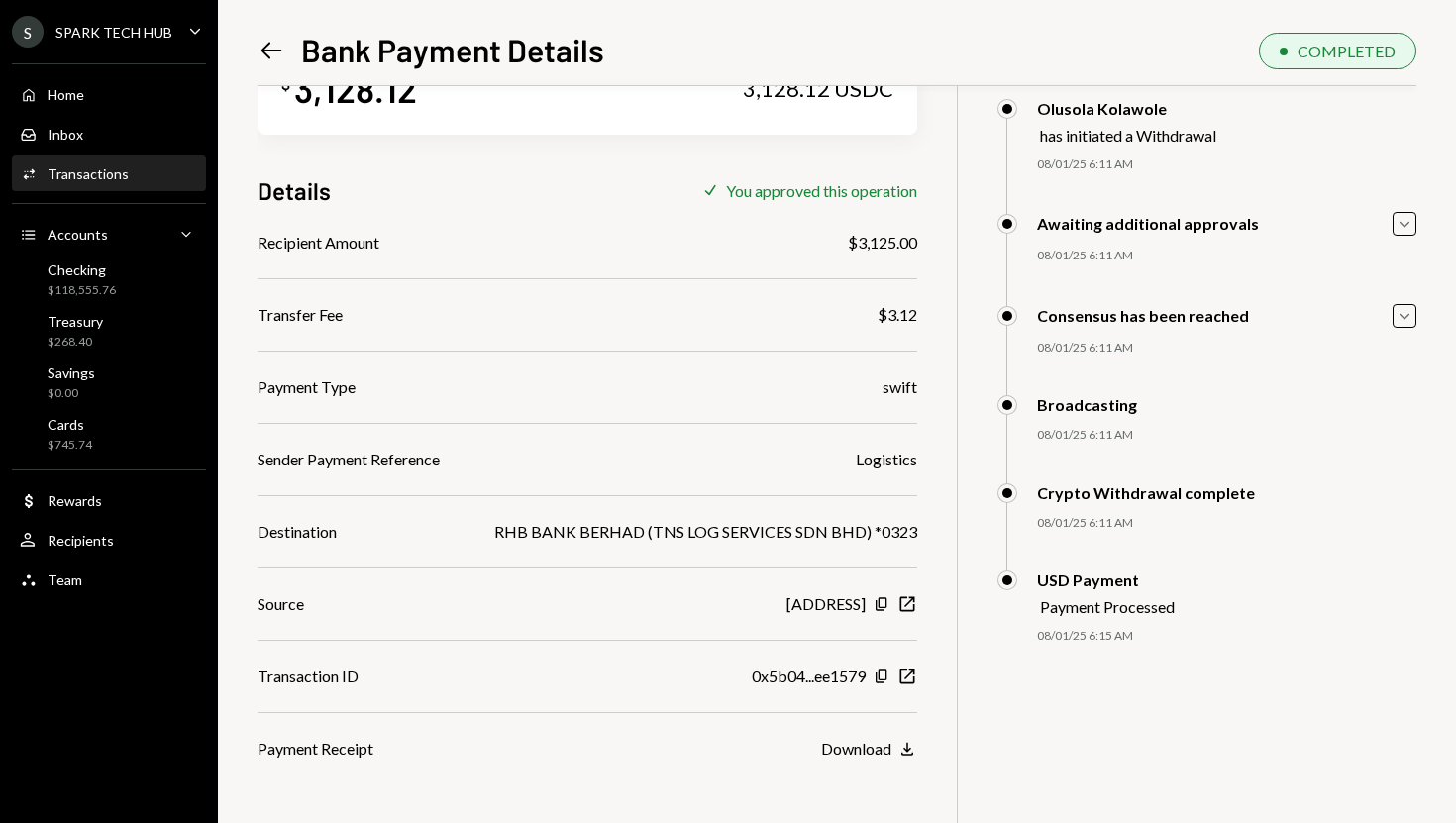 scroll, scrollTop: 86, scrollLeft: 0, axis: vertical 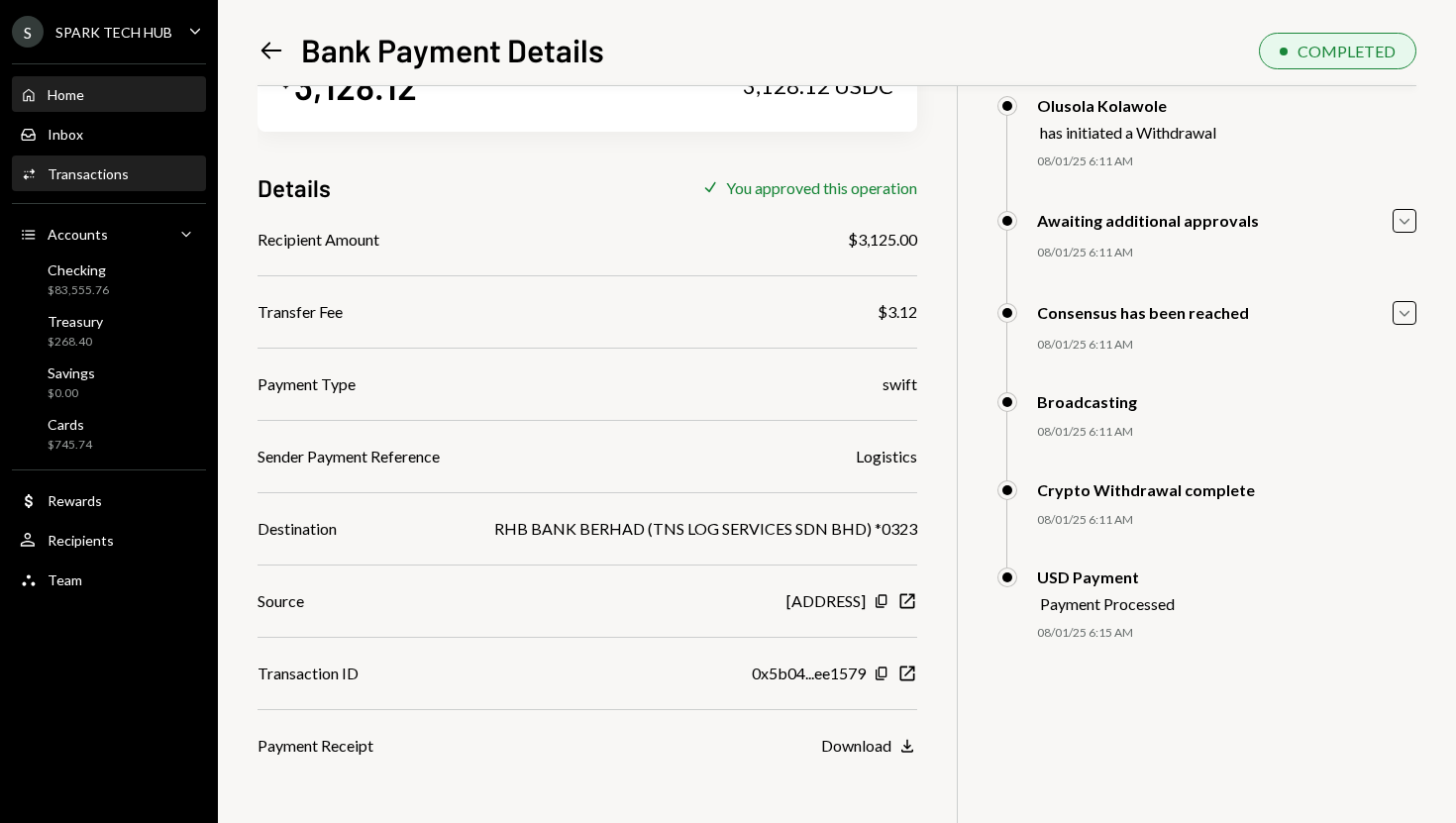 click on "Home Home" at bounding box center [109, 95] 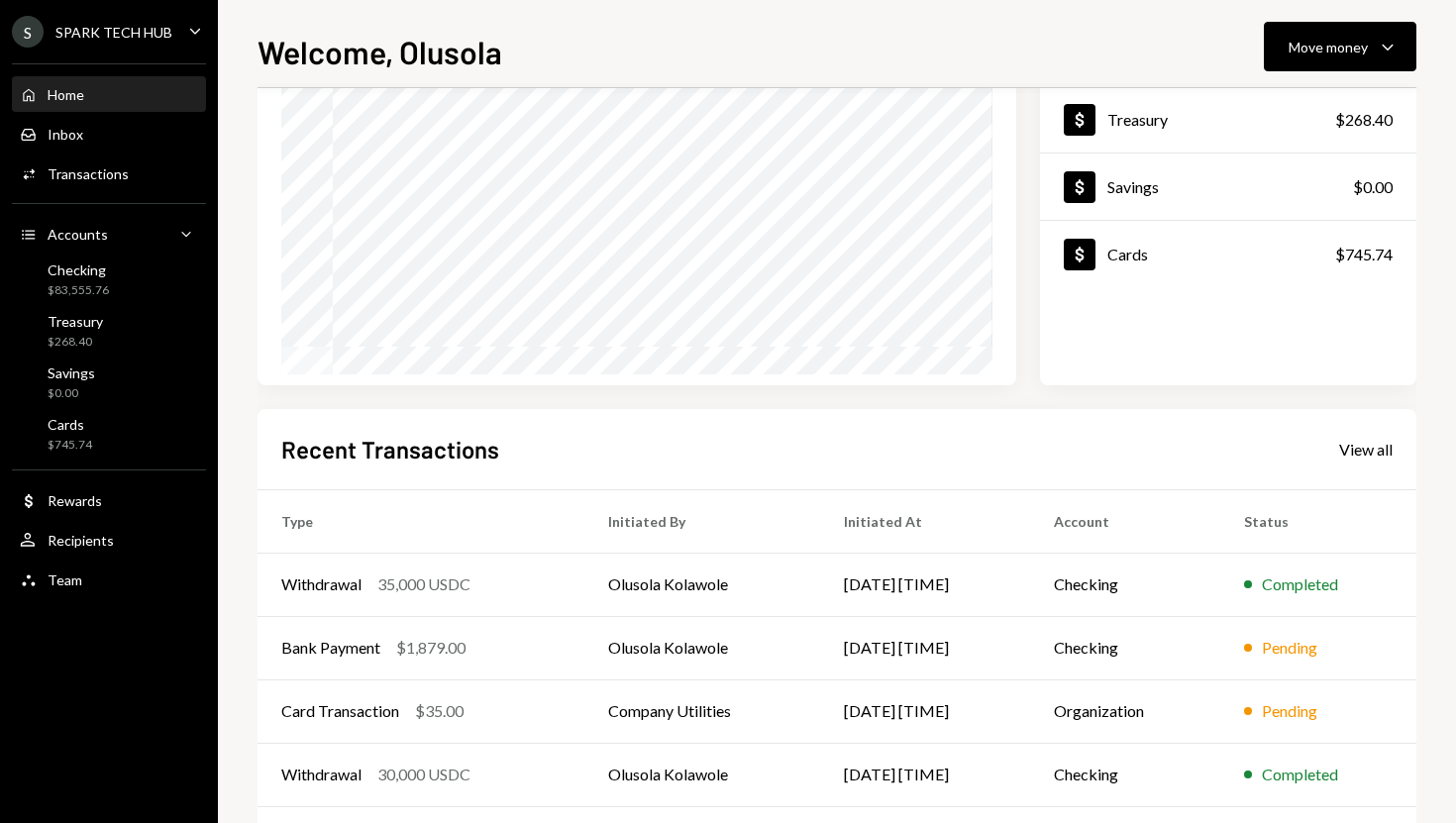 scroll, scrollTop: 196, scrollLeft: 0, axis: vertical 